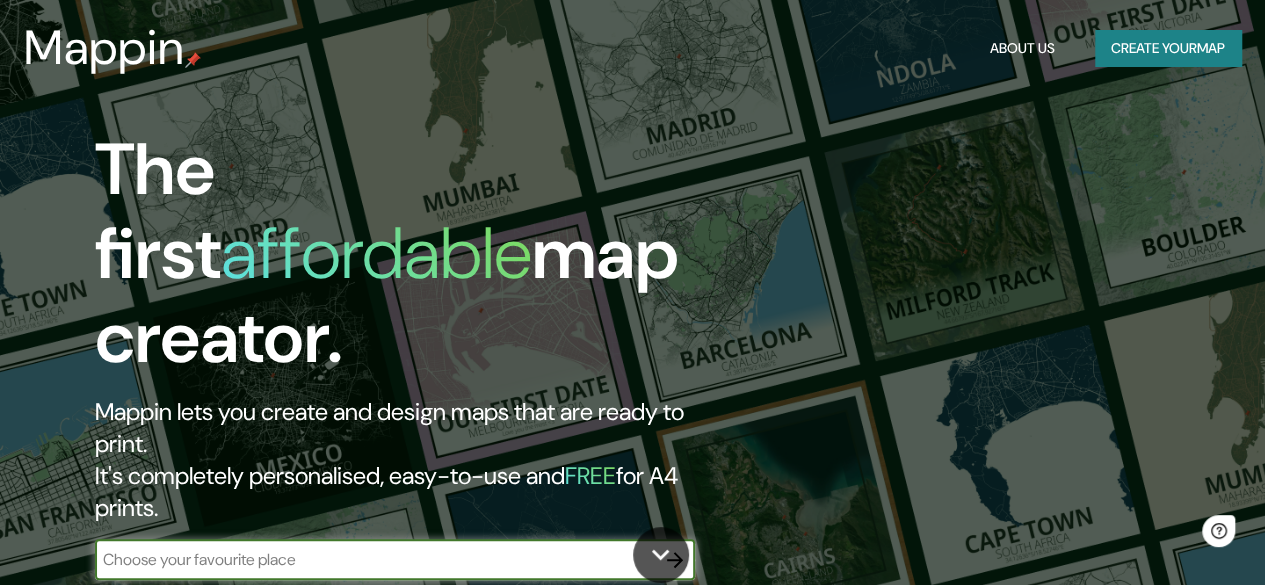 scroll, scrollTop: 0, scrollLeft: 0, axis: both 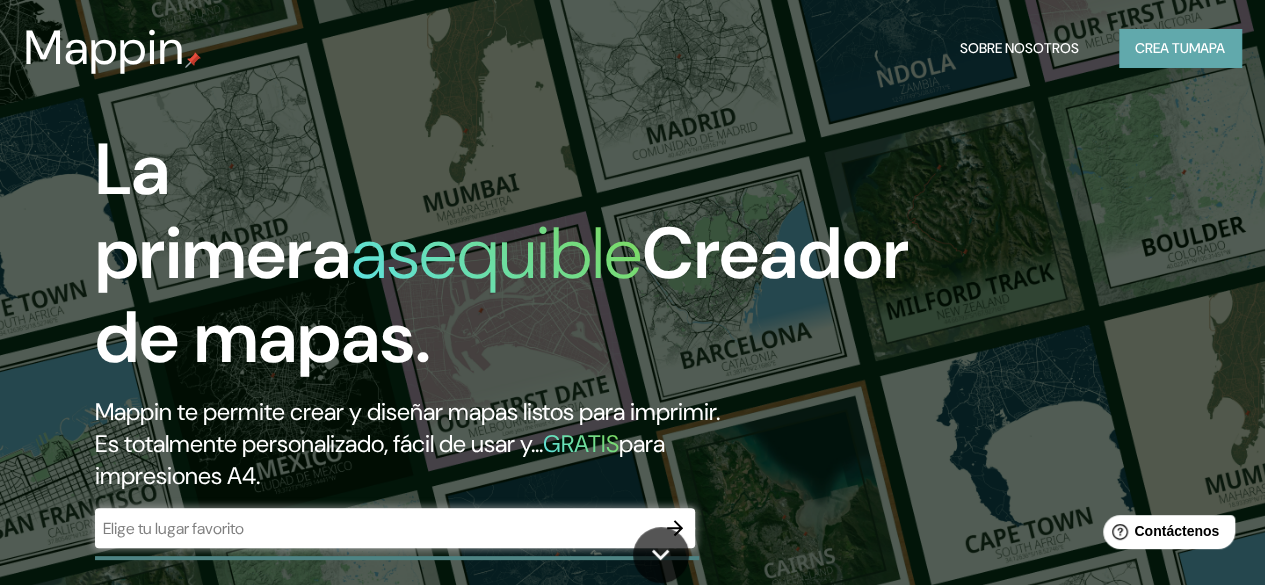 click on "mapa" 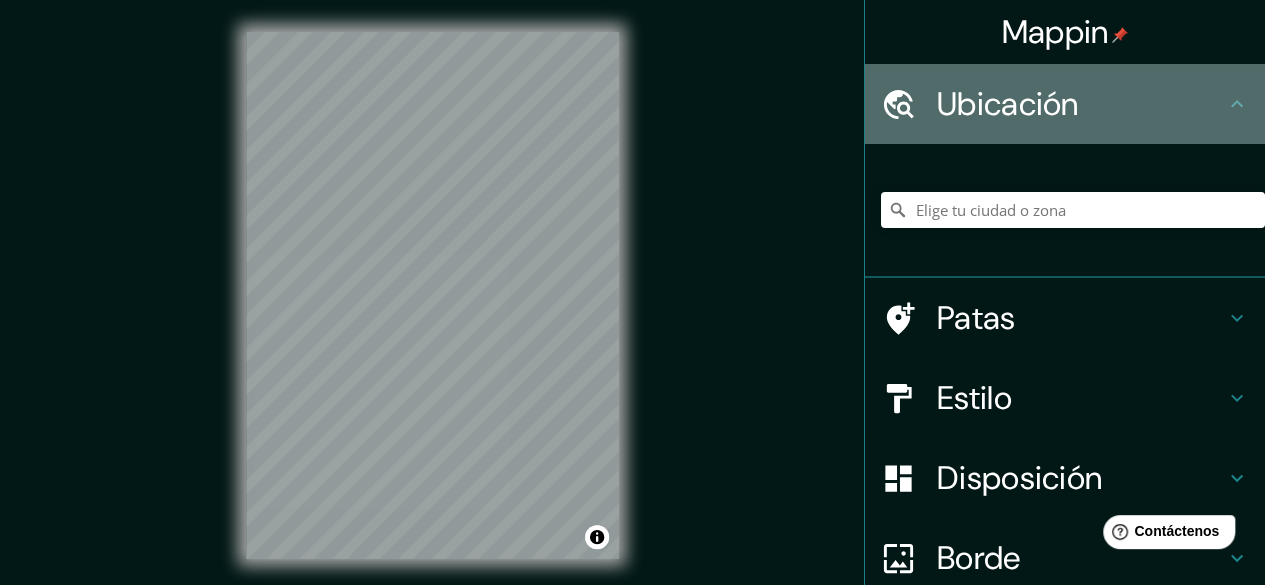 click on "Ubicación" at bounding box center (1081, 104) 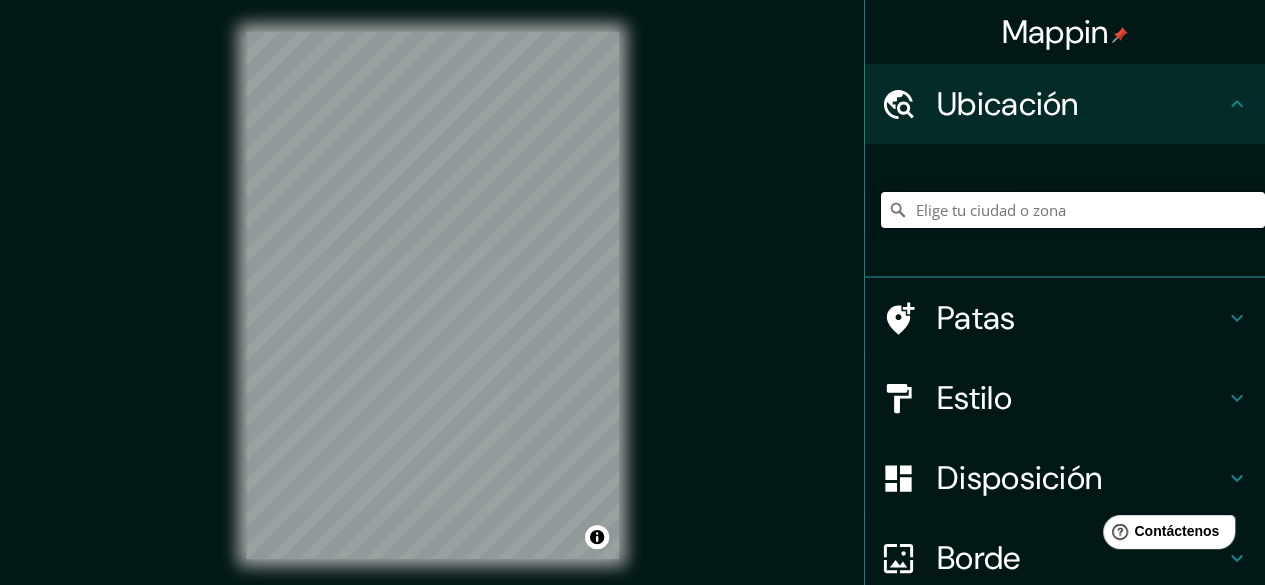 click at bounding box center (1073, 210) 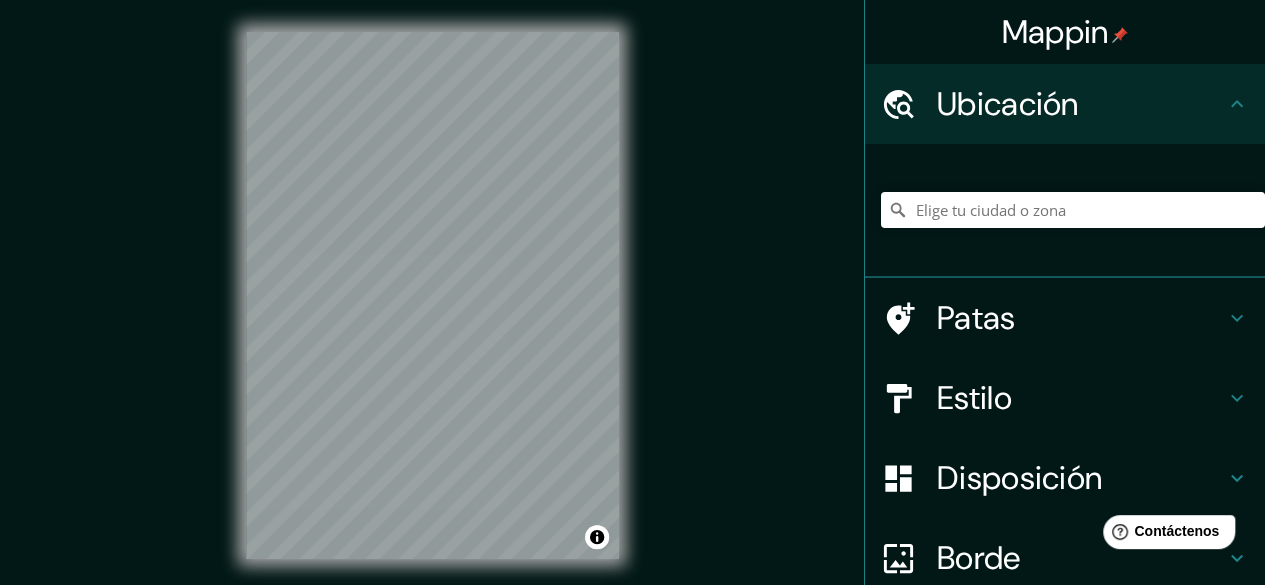click on "Mappin Ubicación Patas Estilo Disposición Borde Elige un borde.  Consejo  : puedes opacar las capas del marco para crear efectos geniales. Ninguno Simple Transparente Elegante Tamaño A4 single Crea tu mapa © Mapbox   © OpenStreetMap   Improve this map Si tiene algún problema, sugerencia o inquietud, envíe un correo electrónico a  [EMAIL]  .   . ." at bounding box center (632, 311) 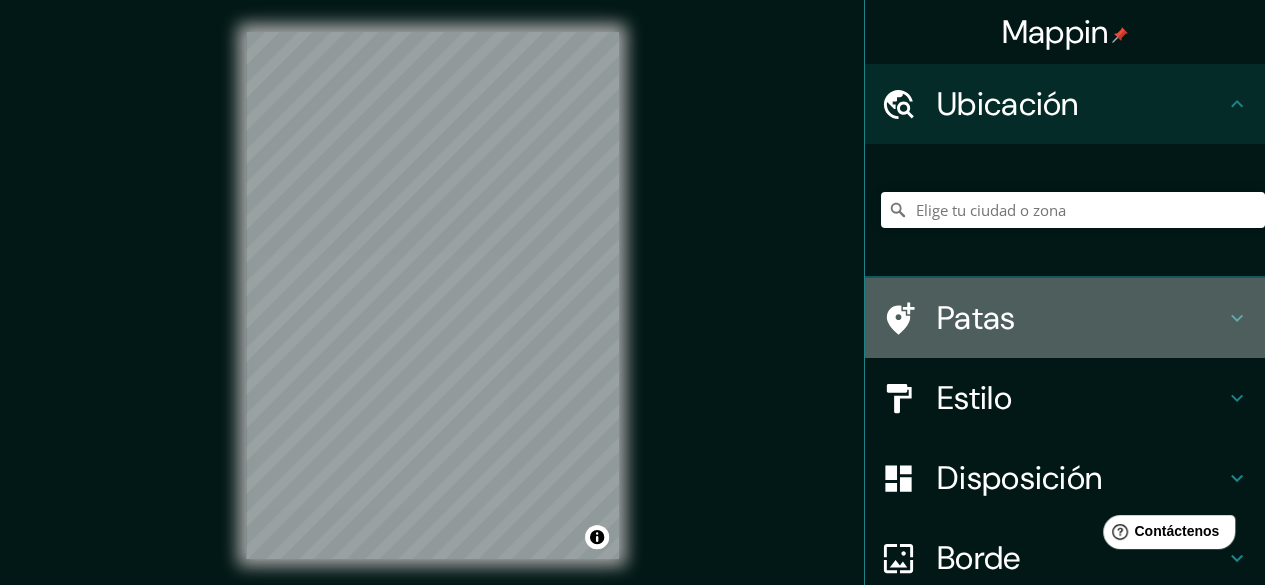 click on "Patas" at bounding box center (976, 318) 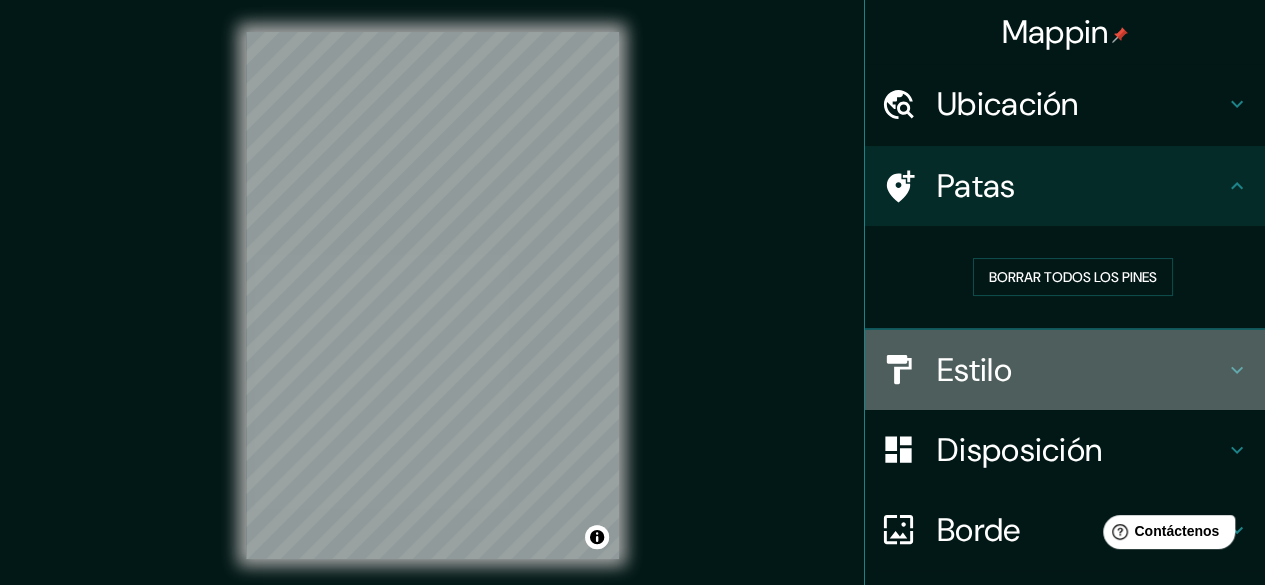 click on "Estilo" at bounding box center (974, 370) 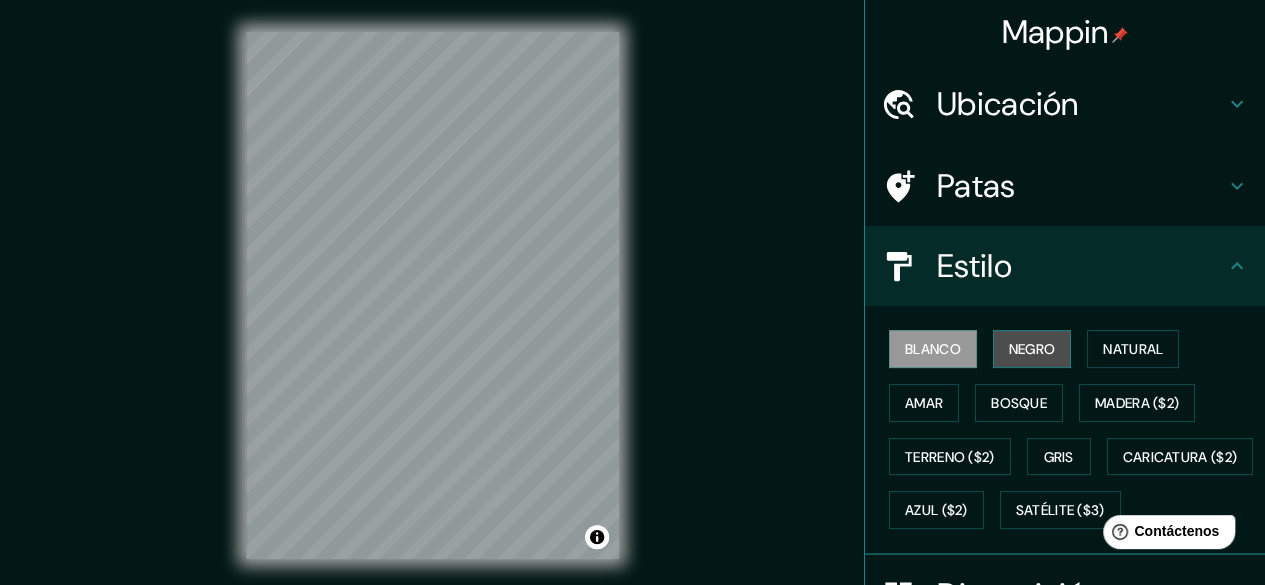 click on "Negro" at bounding box center (1032, 349) 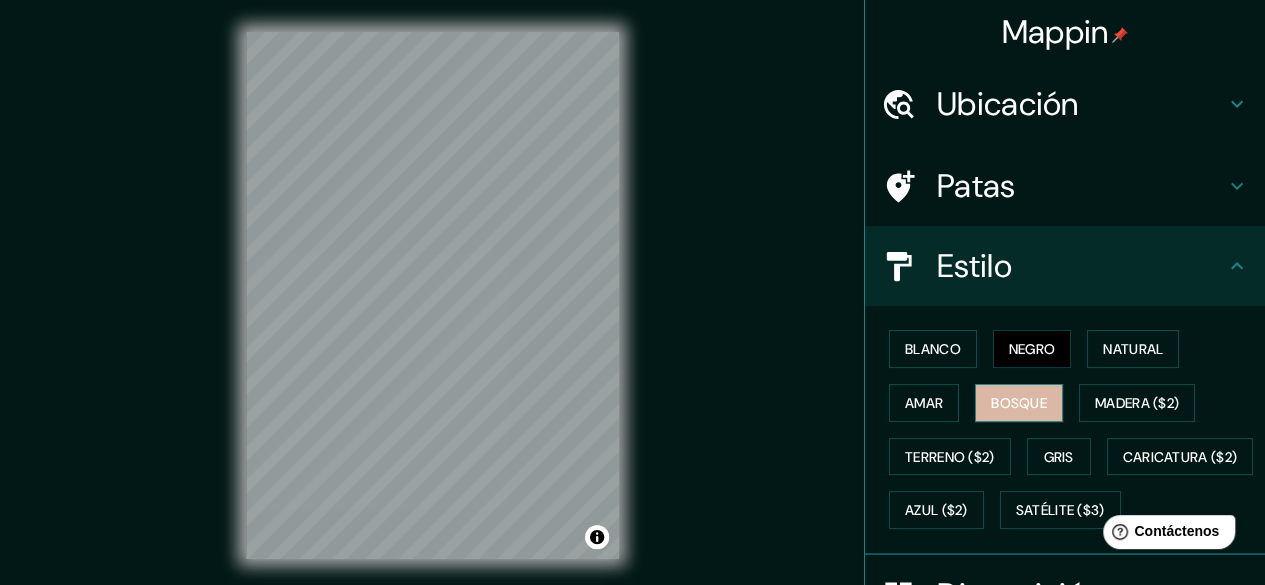 click on "Bosque" at bounding box center [1019, 403] 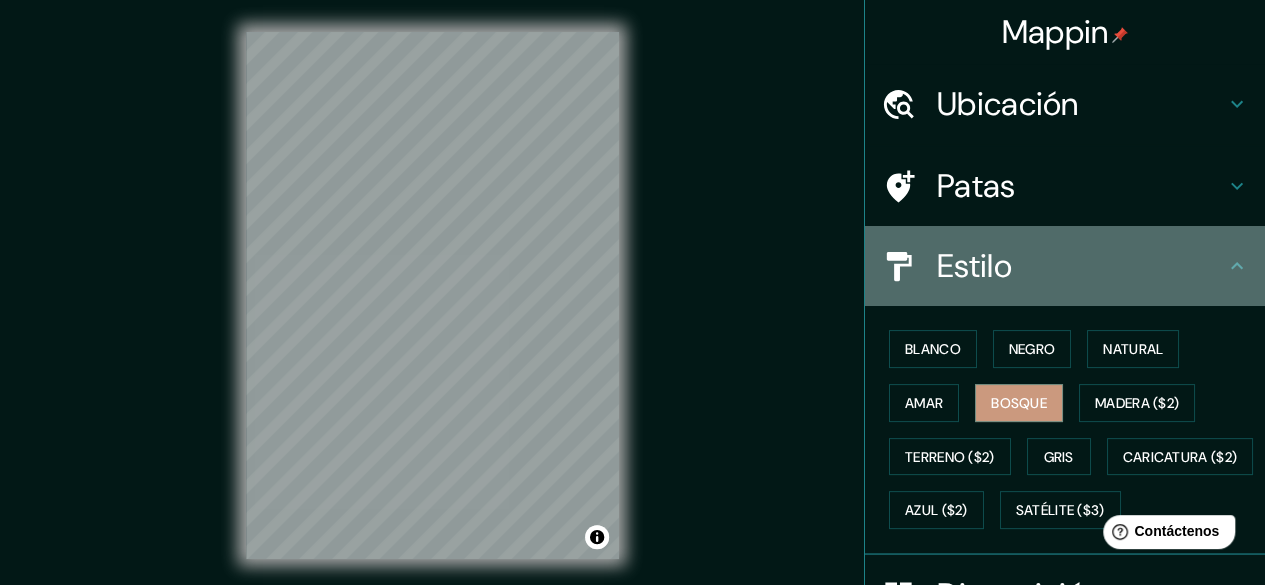 click on "Estilo" at bounding box center [1081, 266] 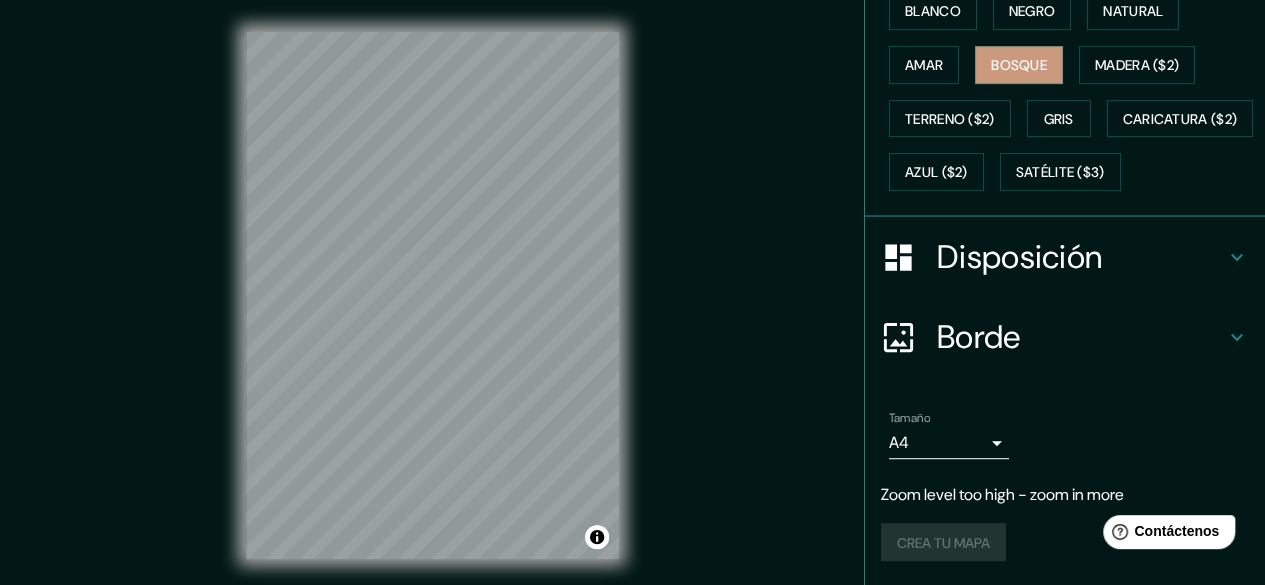 scroll, scrollTop: 385, scrollLeft: 0, axis: vertical 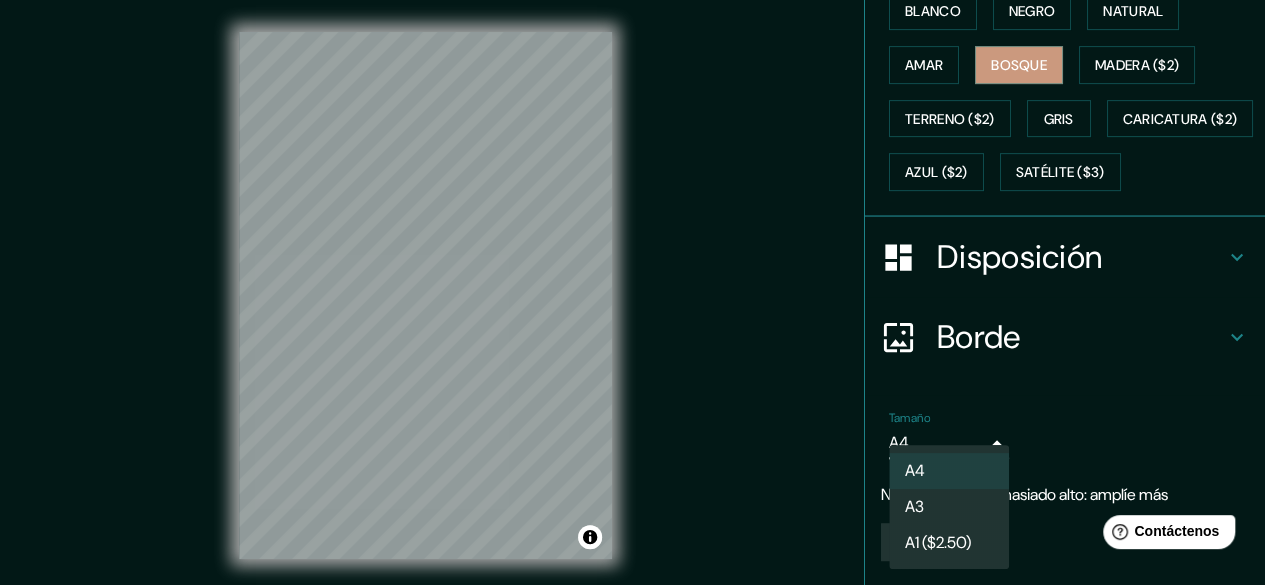 click on "Mappin Ubicación Patas Estilo Blanco Negro Natural Amar Bosque Madera ($2) Terreno ($2) Gris Caricatura ($2) Azul ($2) Satélite ($3) Disposición Borde Elige un borde.  Consejo  : puedes opacar las capas del marco para crear efectos geniales. Ninguno Simple Transparente Elegante Tamaño A4 single Nivel de zoom demasiado alto: amplíe más Crea tu mapa © Mapbox   © OpenStreetMap   Improve this map Si tiene algún problema, sugerencia o inquietud, envíe un correo electrónico a  [EMAIL]  .   . . Texto original Valora esta traducción Tu opinión servirá para ayudar a mejorar el Traductor de Google A4 A3 A1 ($2.50)" at bounding box center [632, 292] 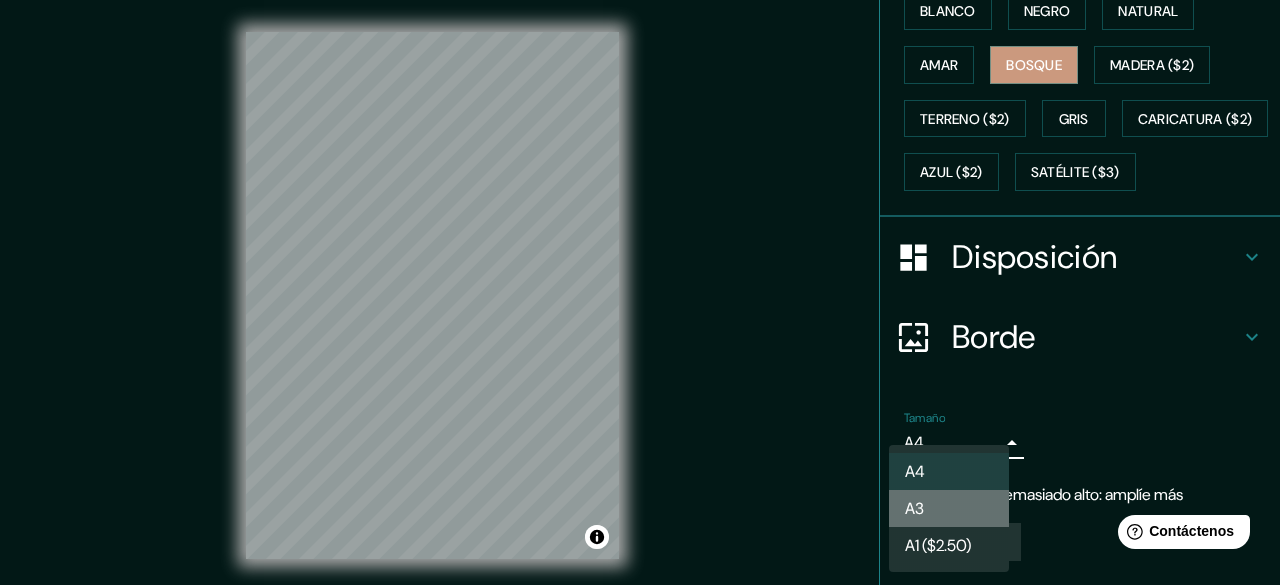 click on "A3" at bounding box center (949, 508) 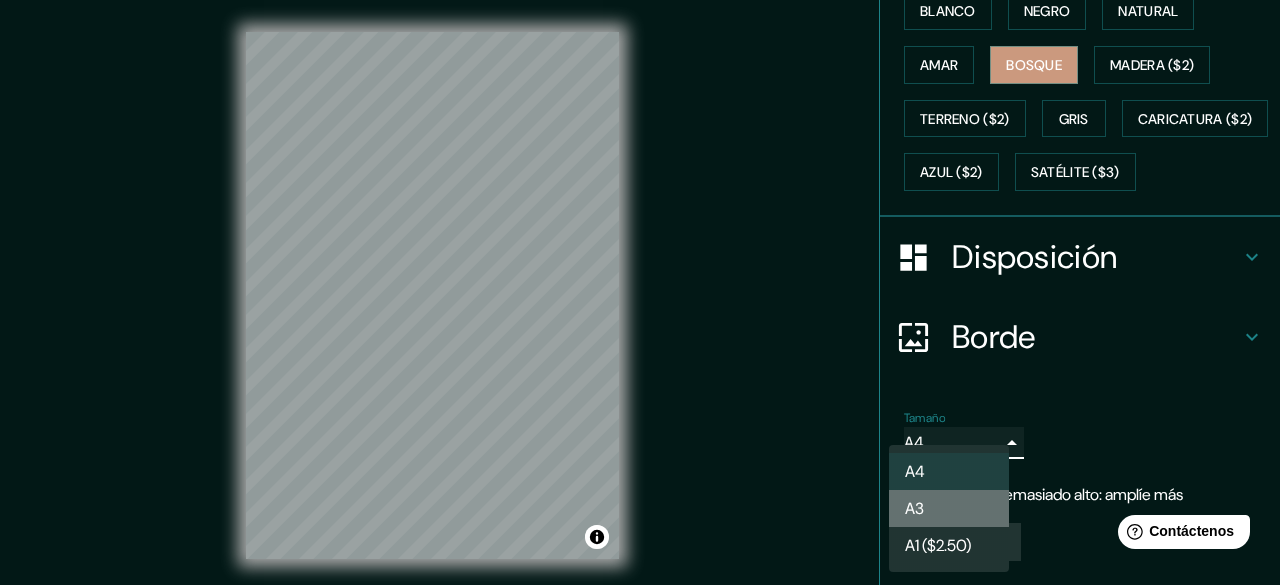 type on "a4" 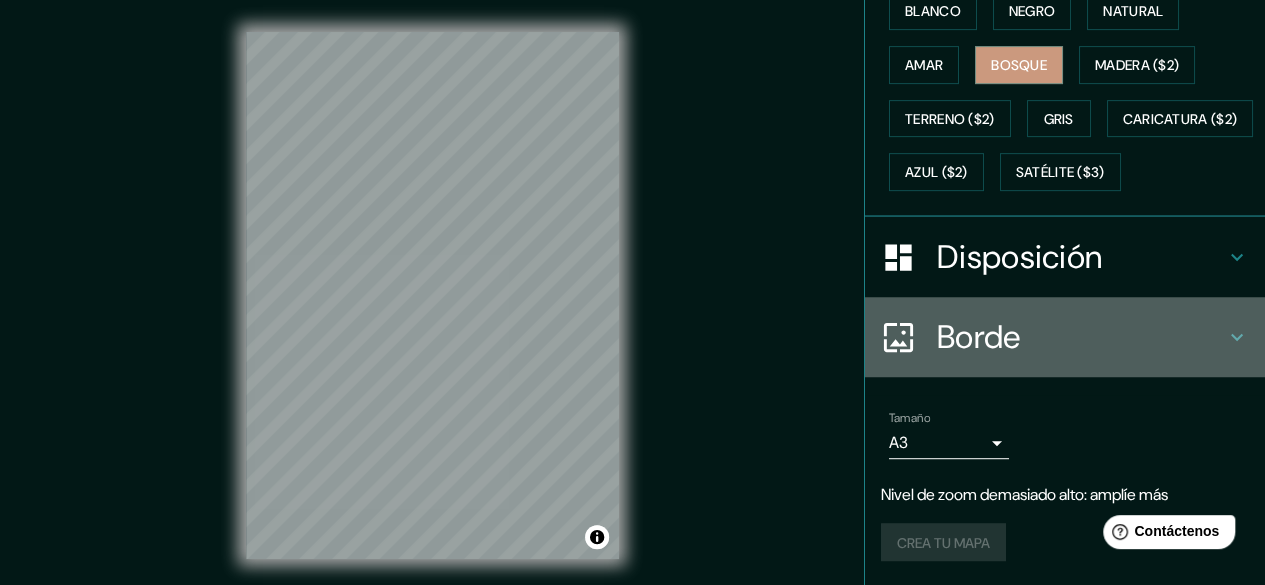 click on "Borde" at bounding box center (979, 337) 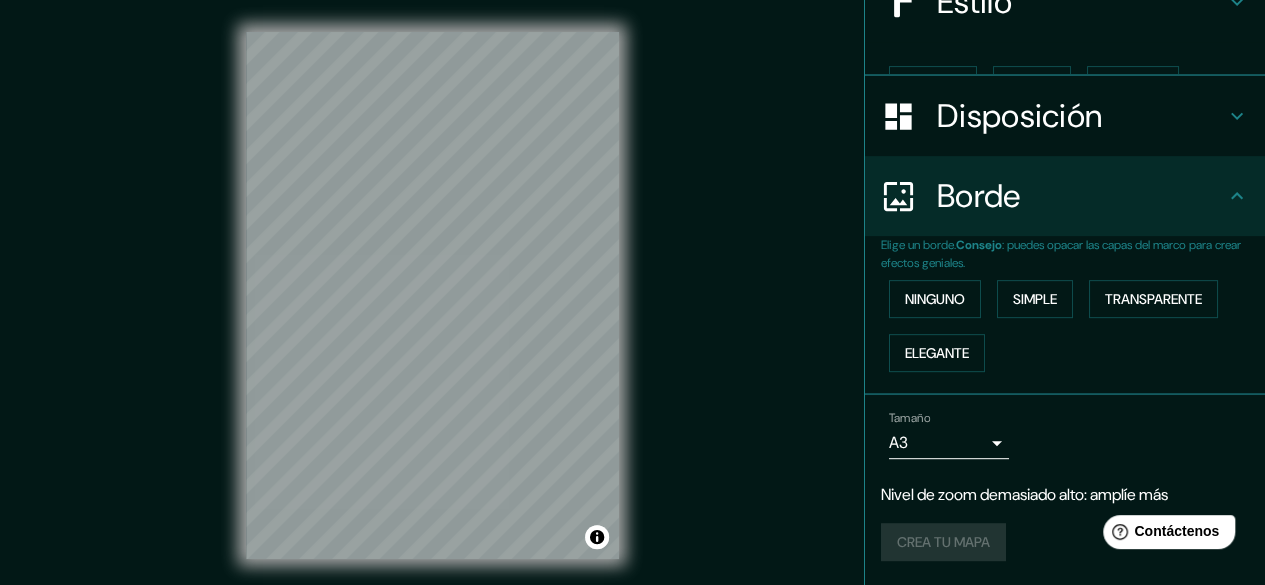 scroll, scrollTop: 229, scrollLeft: 0, axis: vertical 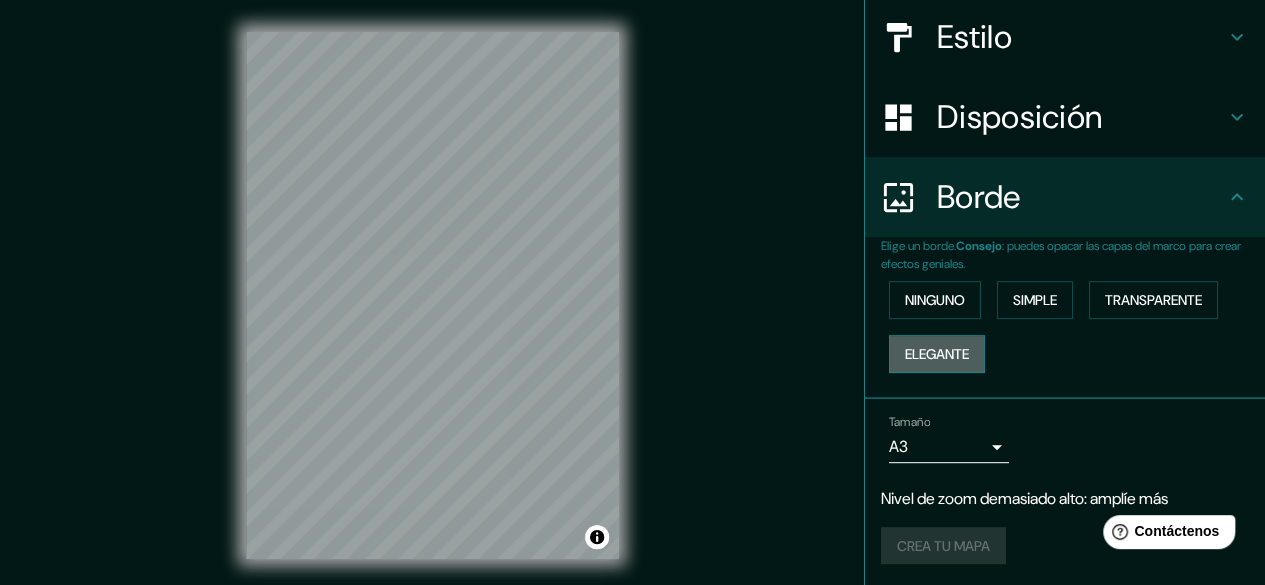 click on "Elegante" at bounding box center [937, 354] 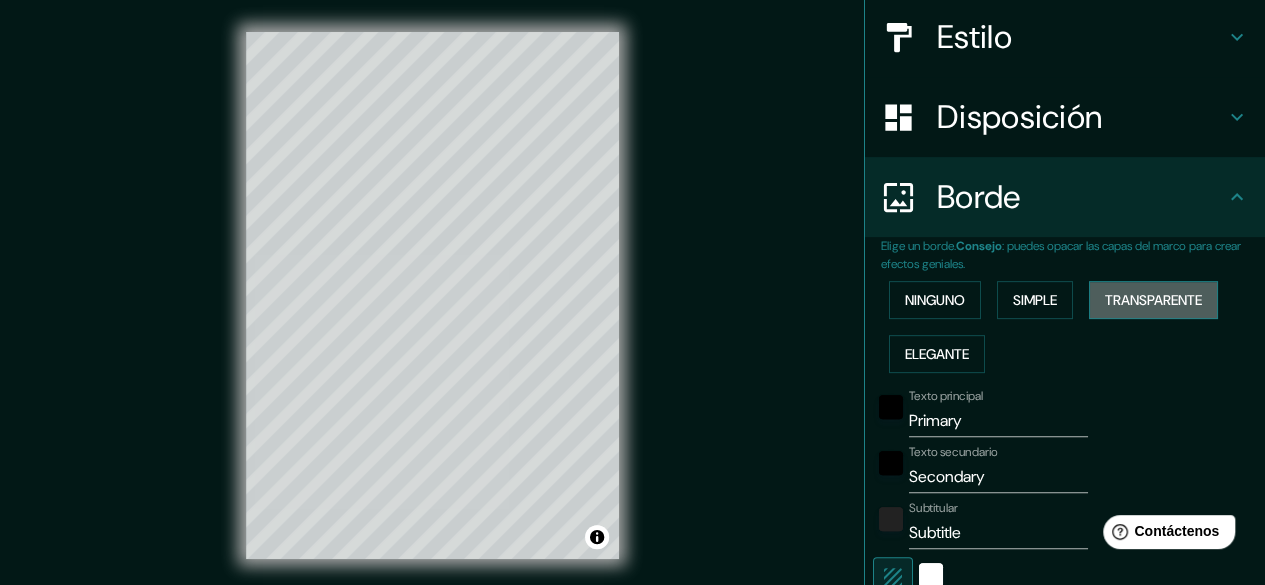 click on "Transparente" at bounding box center (1153, 300) 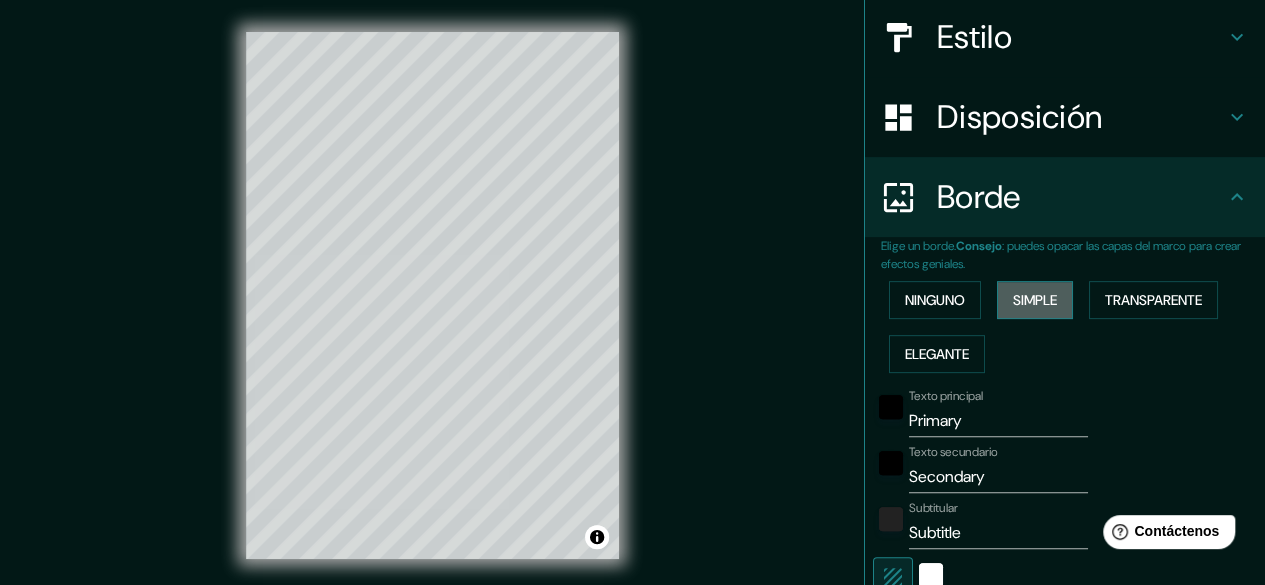 click on "Simple" at bounding box center [1035, 300] 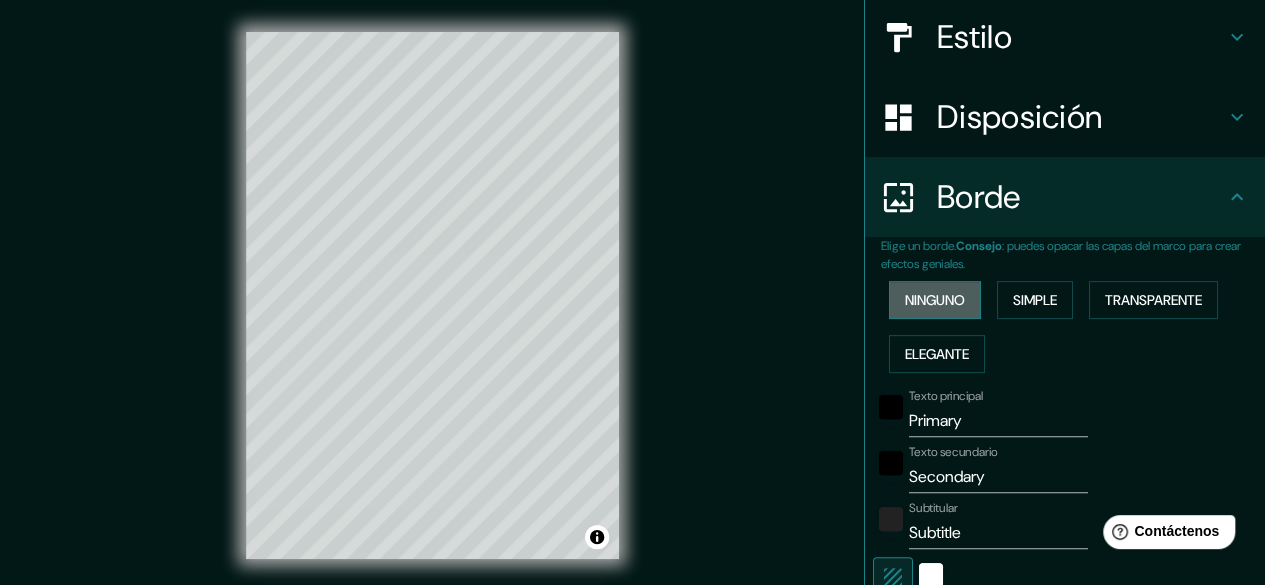 click on "Ninguno" at bounding box center (935, 300) 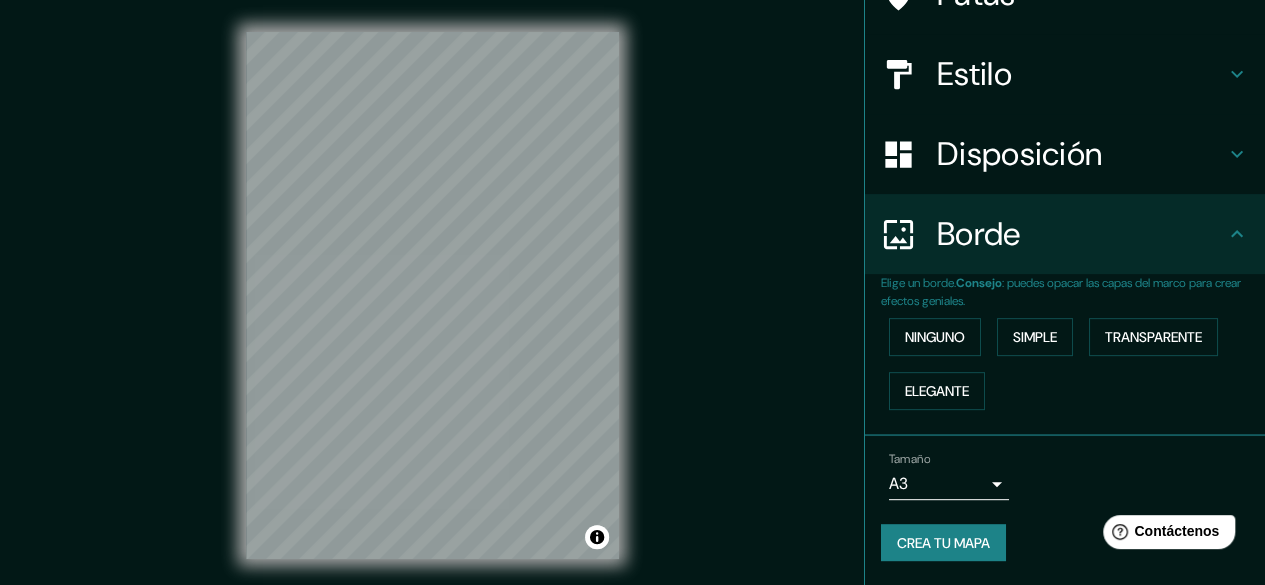 scroll, scrollTop: 189, scrollLeft: 0, axis: vertical 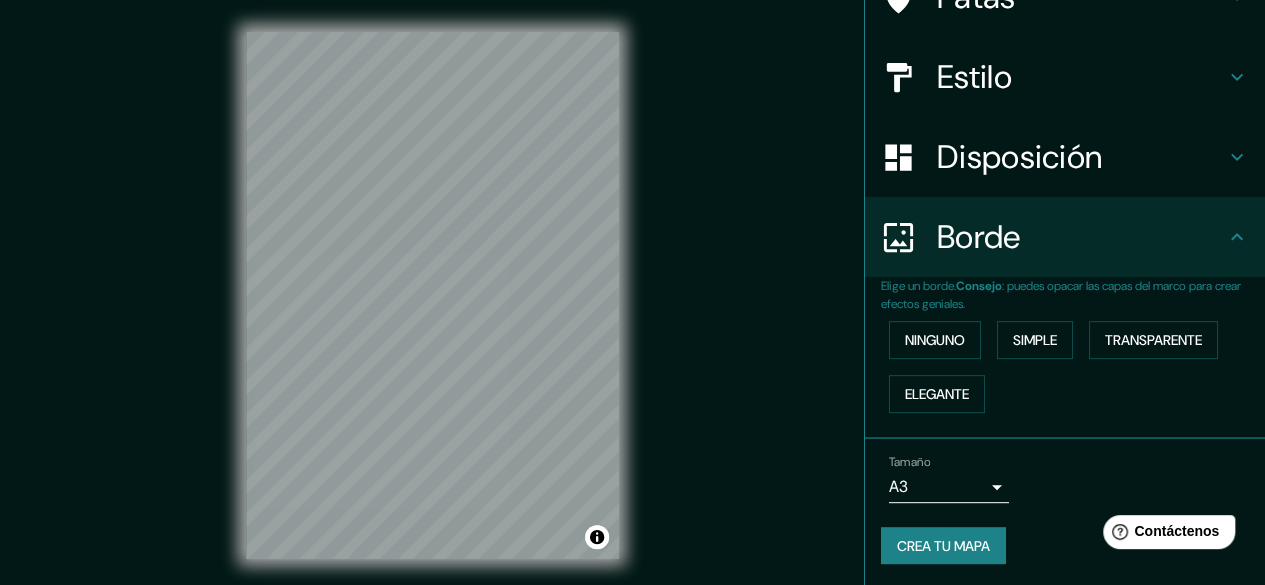 click on "Mappin Ubicación Patas Estilo Disposición Borde Elige un borde.  Consejo  : puedes opacar las capas del marco para crear efectos geniales. Ninguno Simple Transparente Elegante Tamaño A3 a4 Crea tu mapa © Mapbox   © OpenStreetMap   Improve this map Si tiene algún problema, sugerencia o inquietud, envíe un correo electrónico a  [EMAIL]  .   . . Texto original Valora esta traducción Tu opinión servirá para ayudar a mejorar el Traductor de Google" at bounding box center (632, 292) 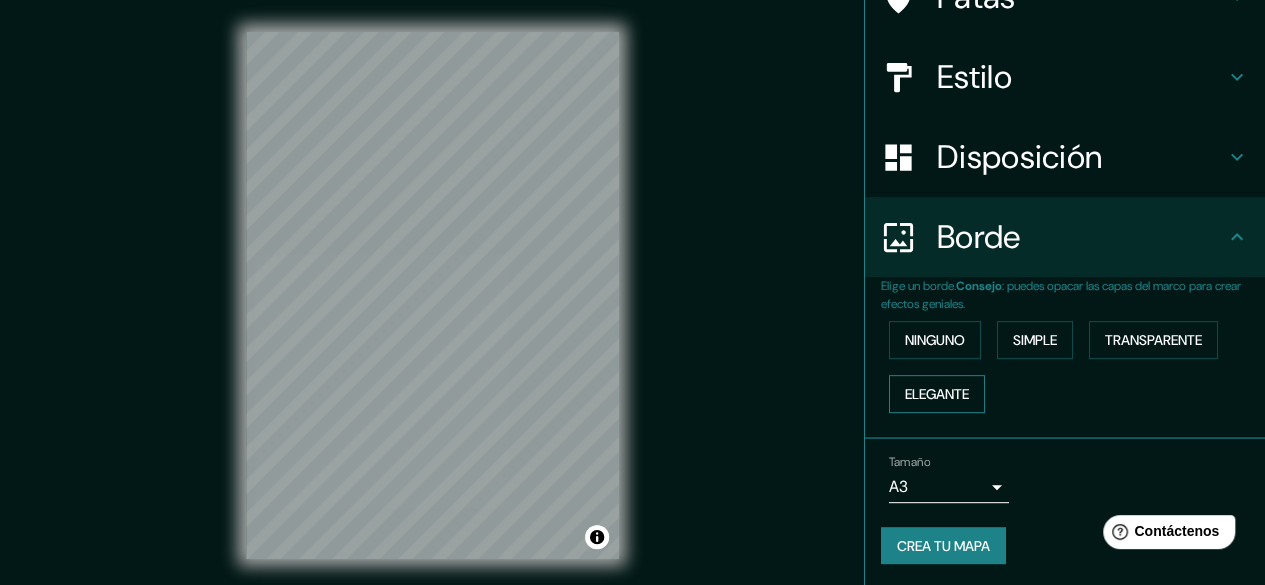 click on "Elegante" at bounding box center (937, 394) 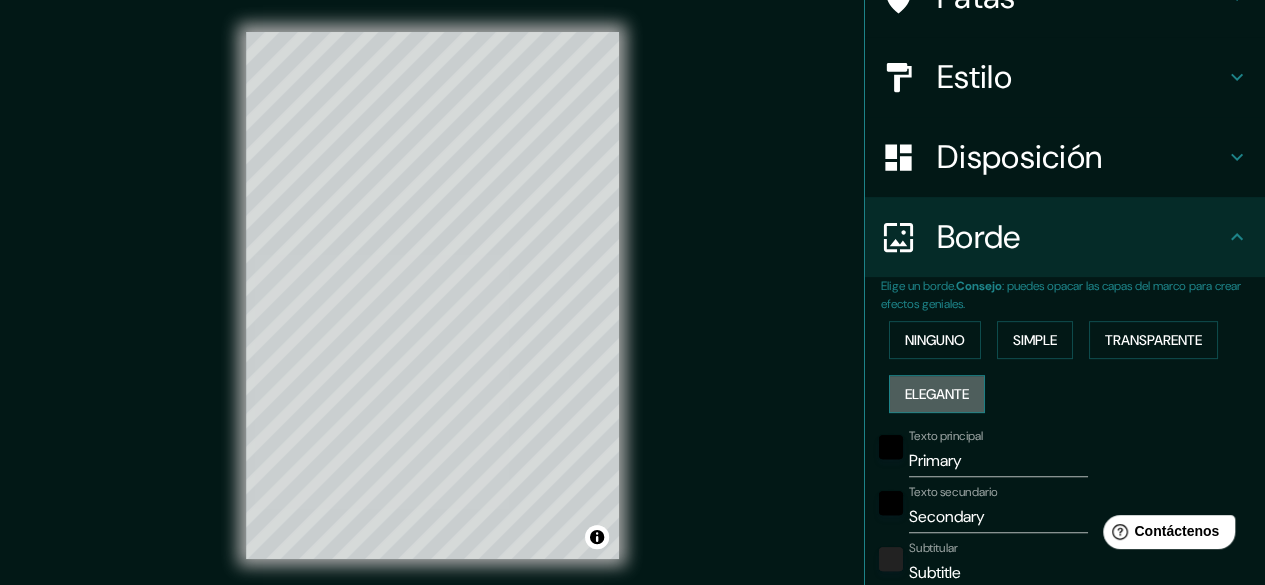click on "Elegante" at bounding box center (937, 394) 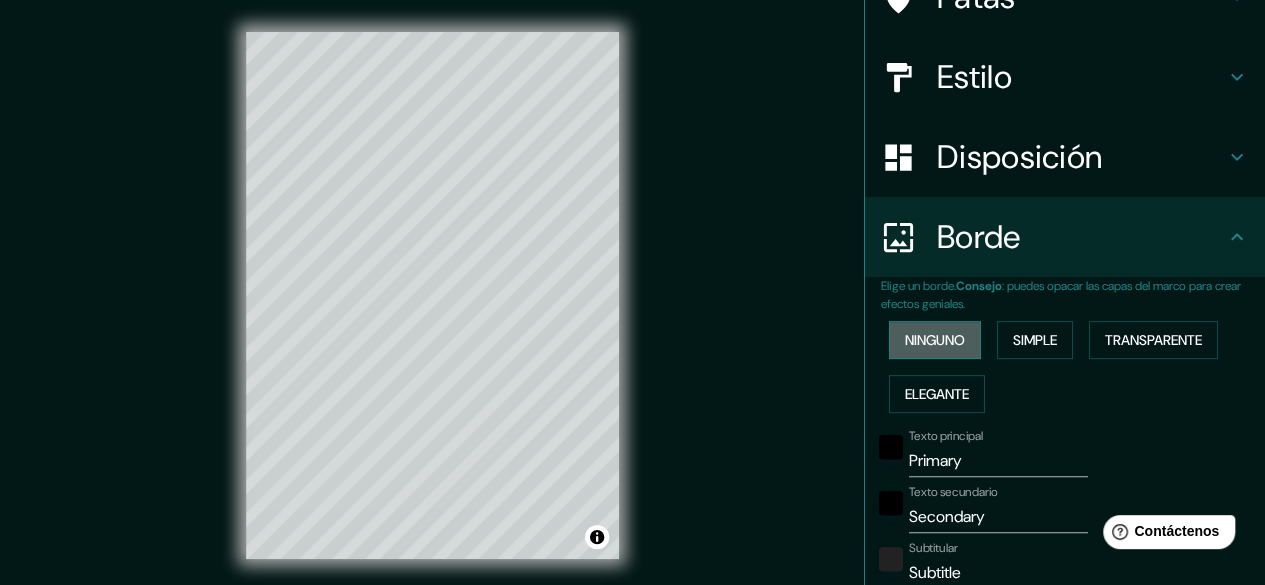 click on "Ninguno" at bounding box center [935, 340] 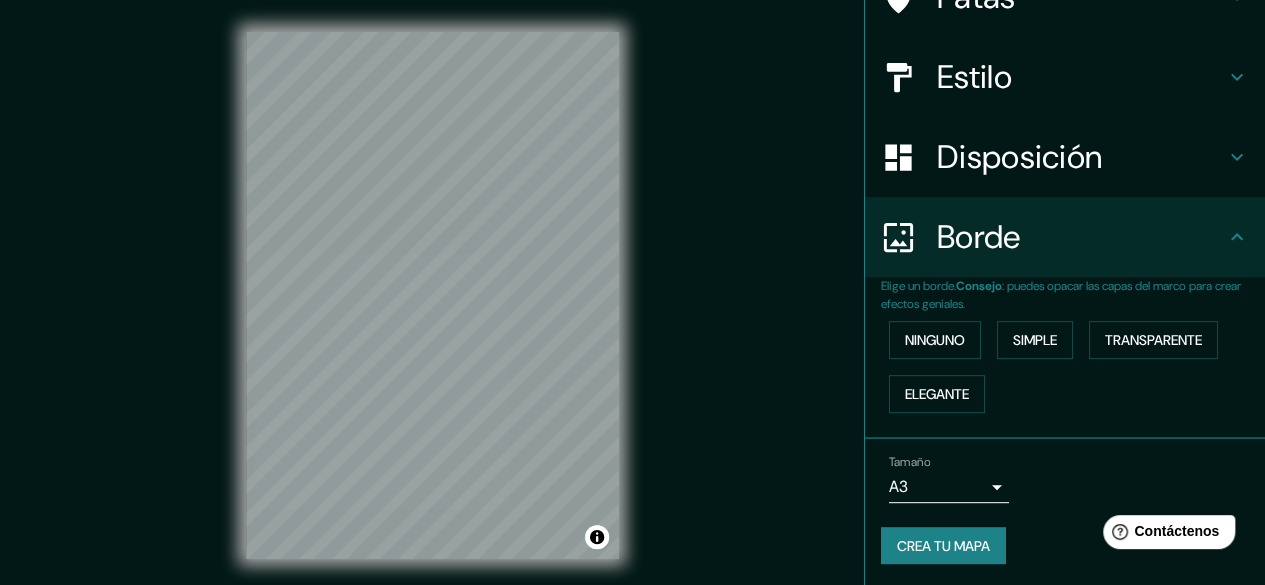 click on "Mappin Ubicación Patas Estilo Disposición Borde Elige un borde.  Consejo  : puedes opacar las capas del marco para crear efectos geniales. Ninguno Simple Transparente Elegante Tamaño A3 a4 Crea tu mapa © Mapbox   © OpenStreetMap   Improve this map Si tiene algún problema, sugerencia o inquietud, envíe un correo electrónico a  [EMAIL]  .   . . Texto original Valora esta traducción Tu opinión servirá para ayudar a mejorar el Traductor de Google" at bounding box center (632, 292) 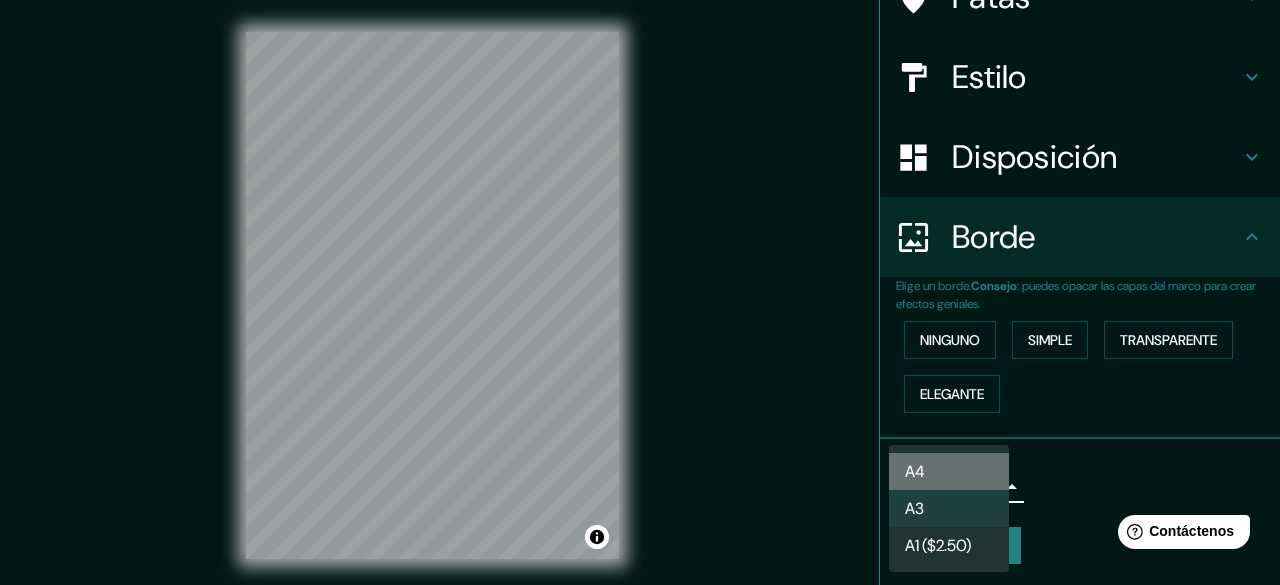 click on "A4" at bounding box center [949, 471] 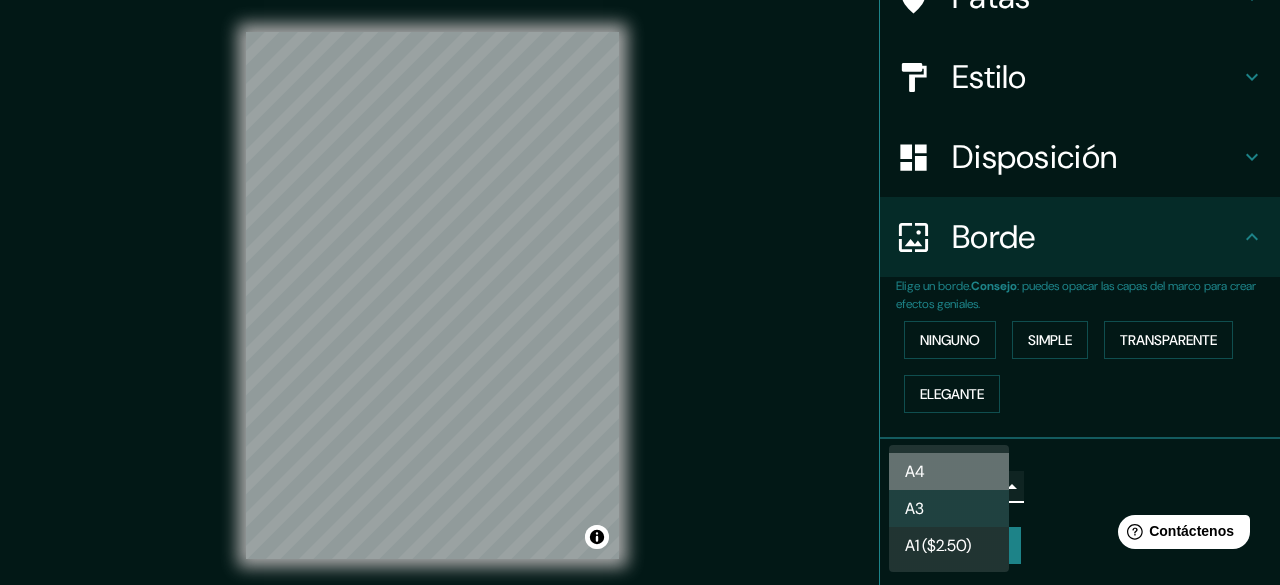 type on "single" 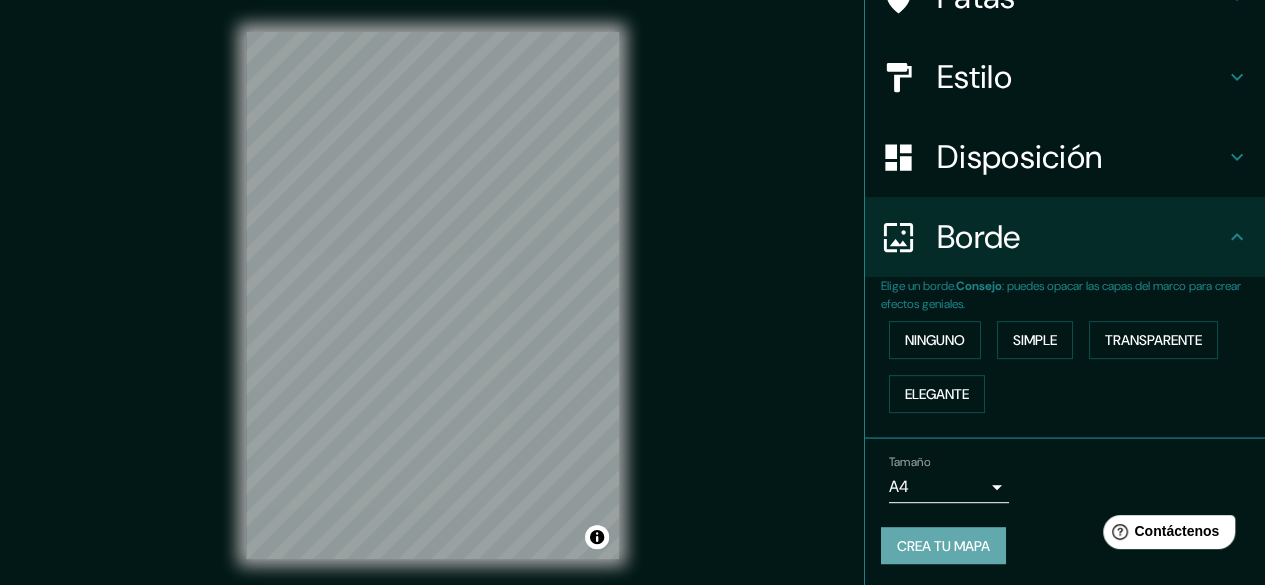 click on "Crea tu mapa" at bounding box center [943, 546] 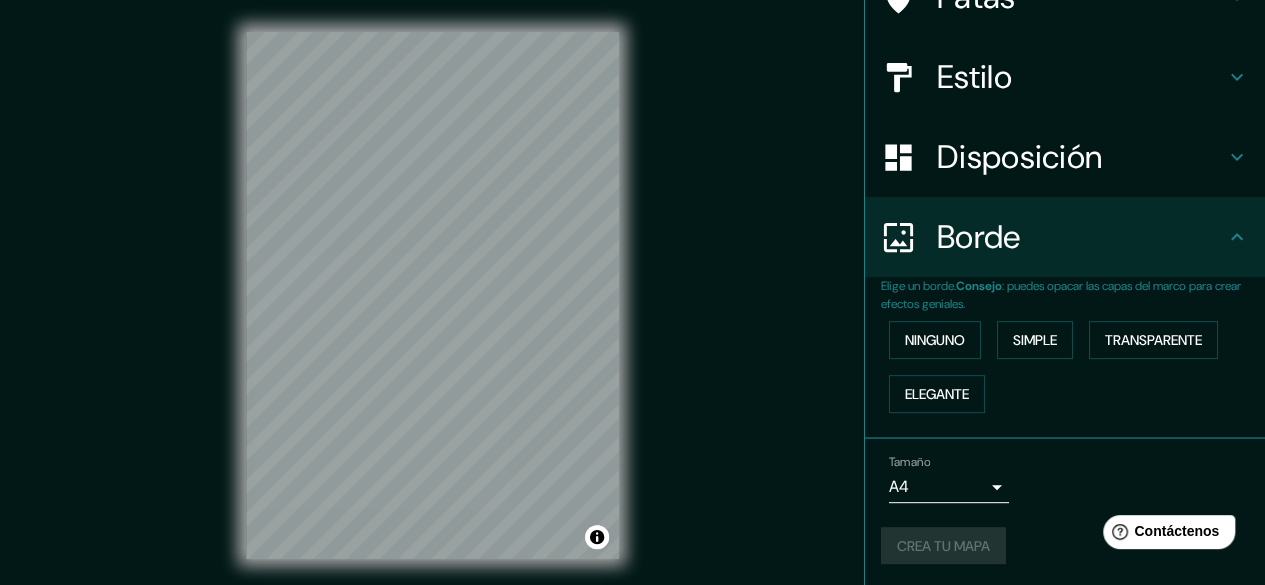 click on "Crea tu mapa" at bounding box center (1065, 546) 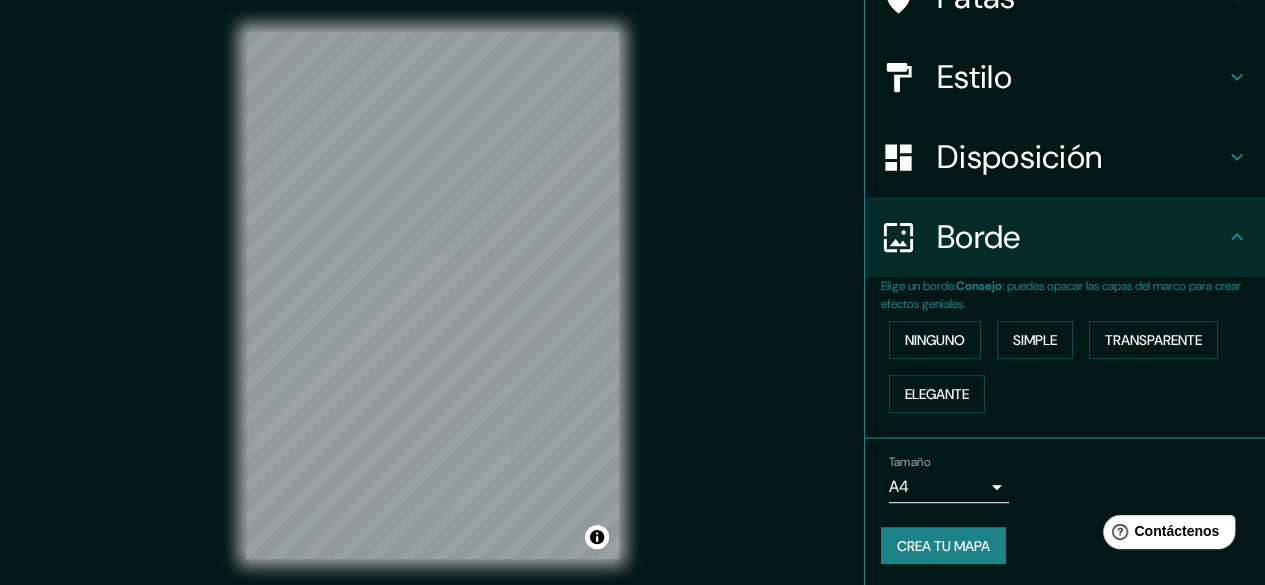 scroll, scrollTop: 10, scrollLeft: 0, axis: vertical 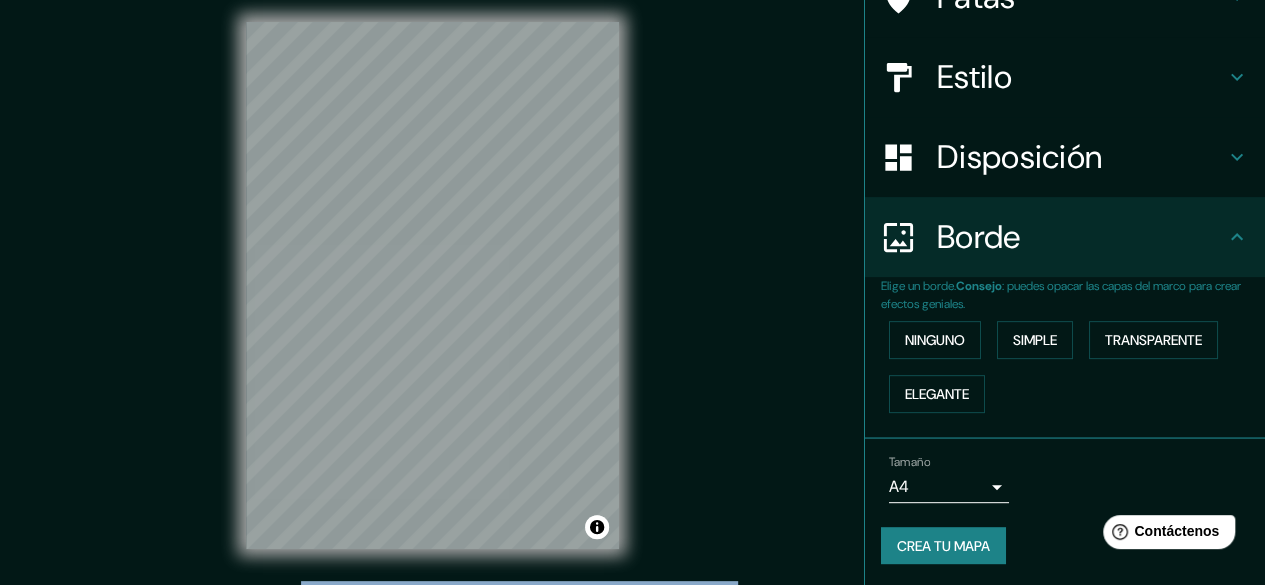 drag, startPoint x: 737, startPoint y: 506, endPoint x: 928, endPoint y: 547, distance: 195.35097 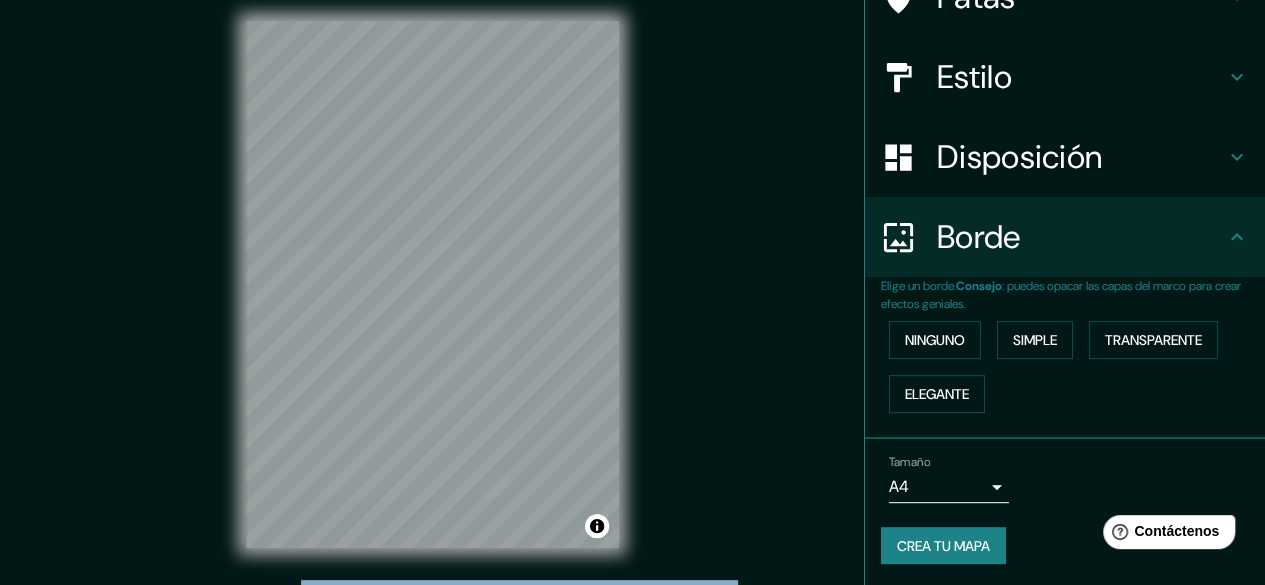 scroll, scrollTop: 1, scrollLeft: 0, axis: vertical 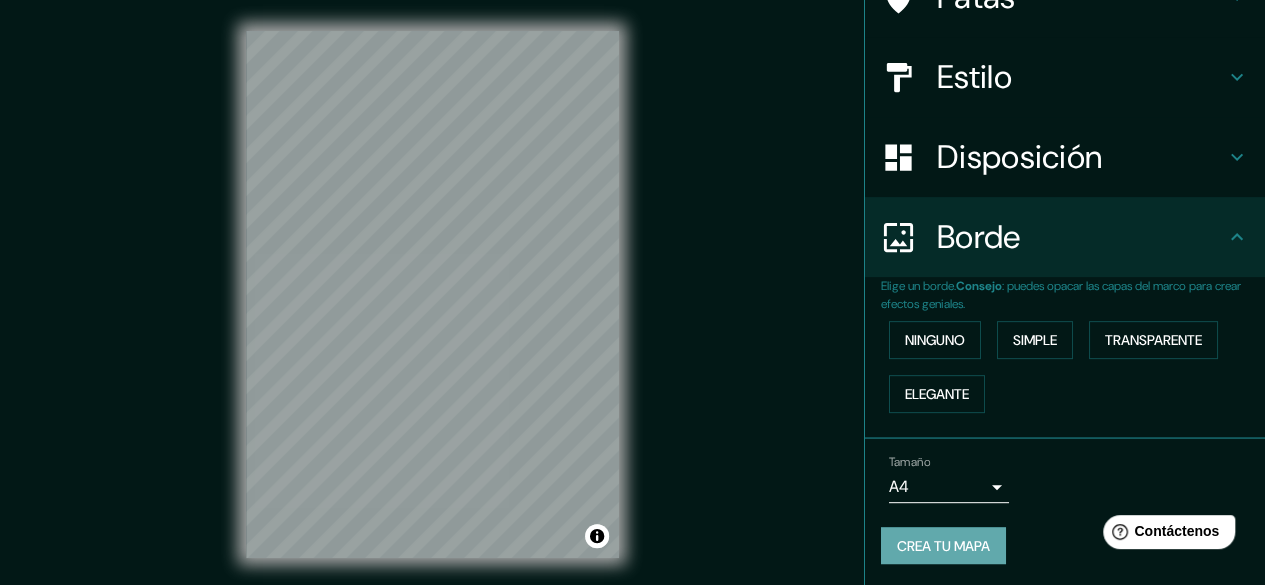 click on "Crea tu mapa" at bounding box center [943, 546] 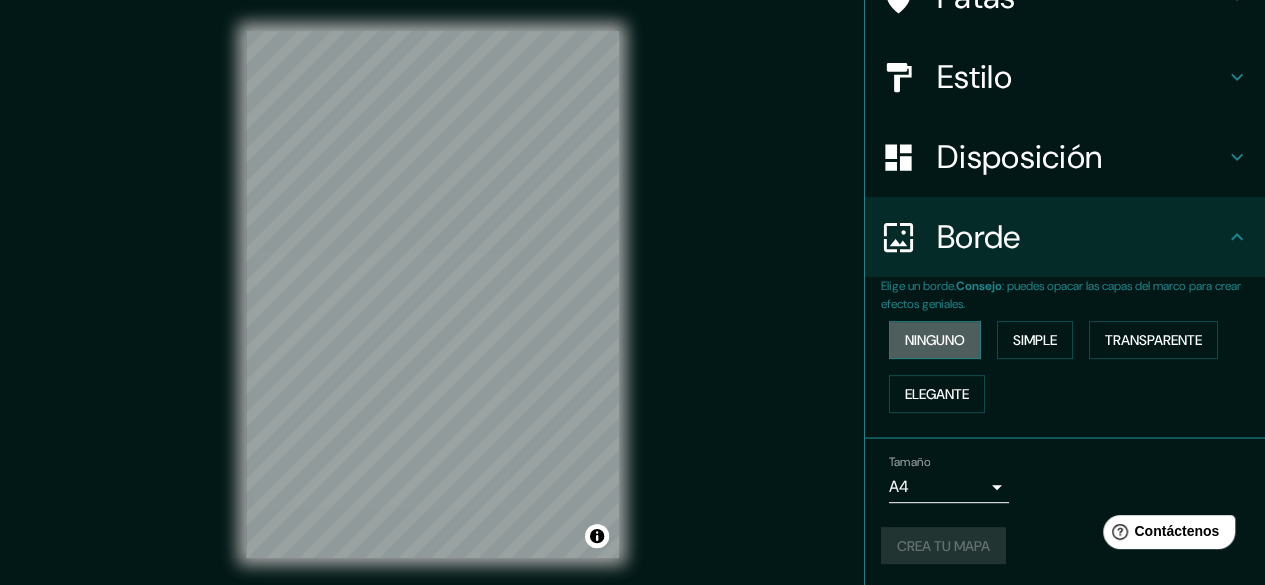 click on "Ninguno" at bounding box center (935, 340) 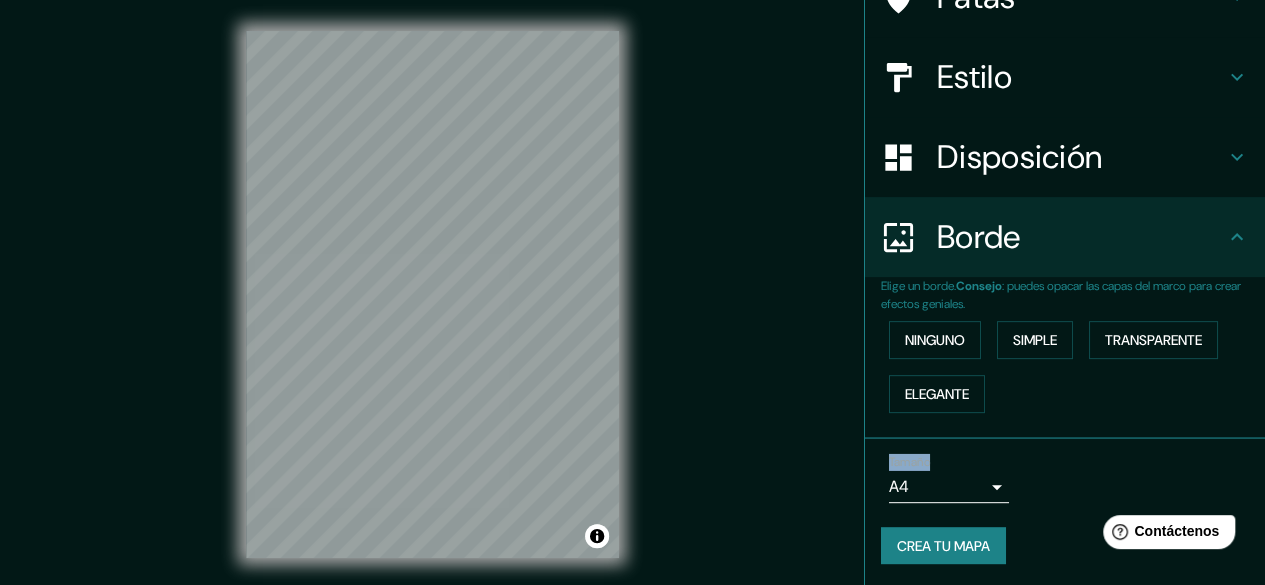 drag, startPoint x: 928, startPoint y: 416, endPoint x: 972, endPoint y: 472, distance: 71.21797 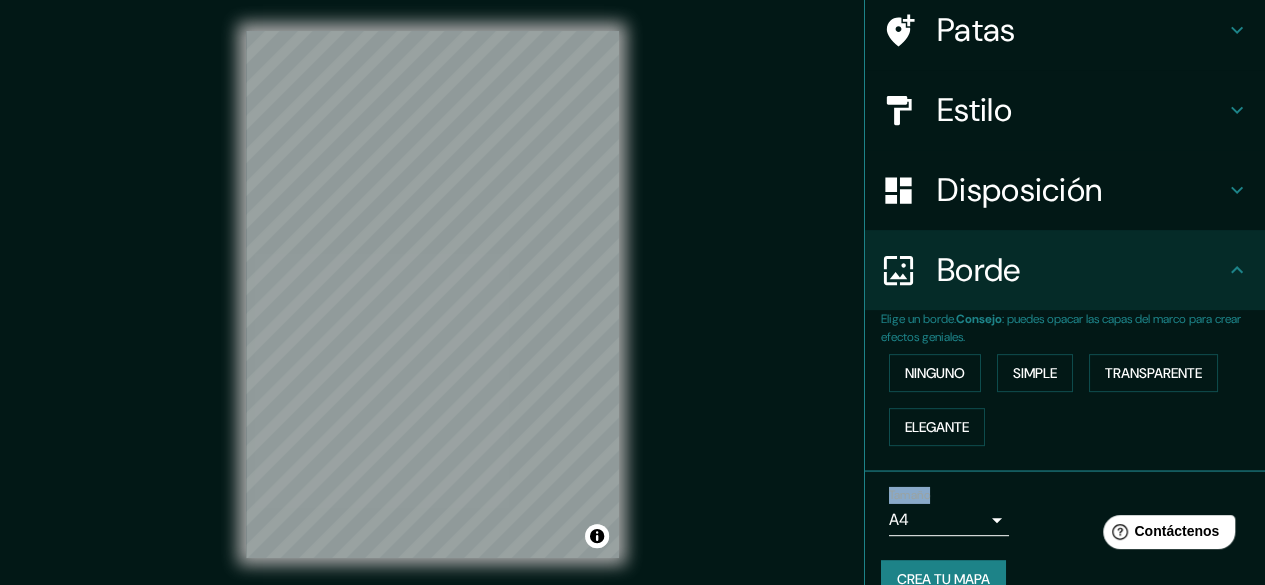 scroll, scrollTop: 189, scrollLeft: 0, axis: vertical 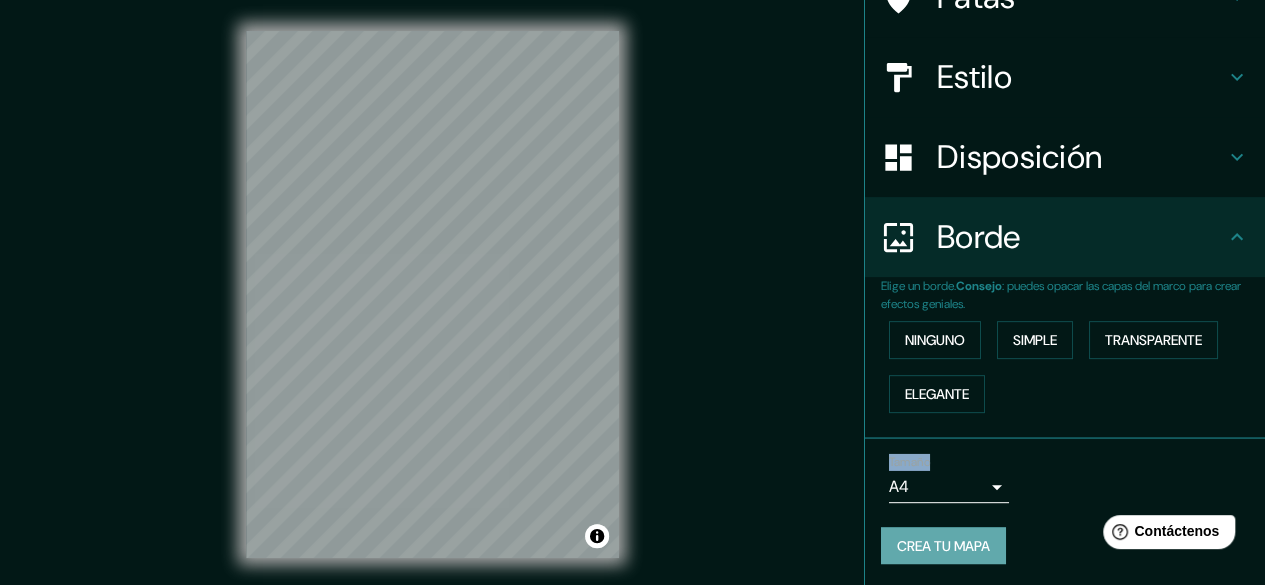 click on "Crea tu mapa" at bounding box center (943, 546) 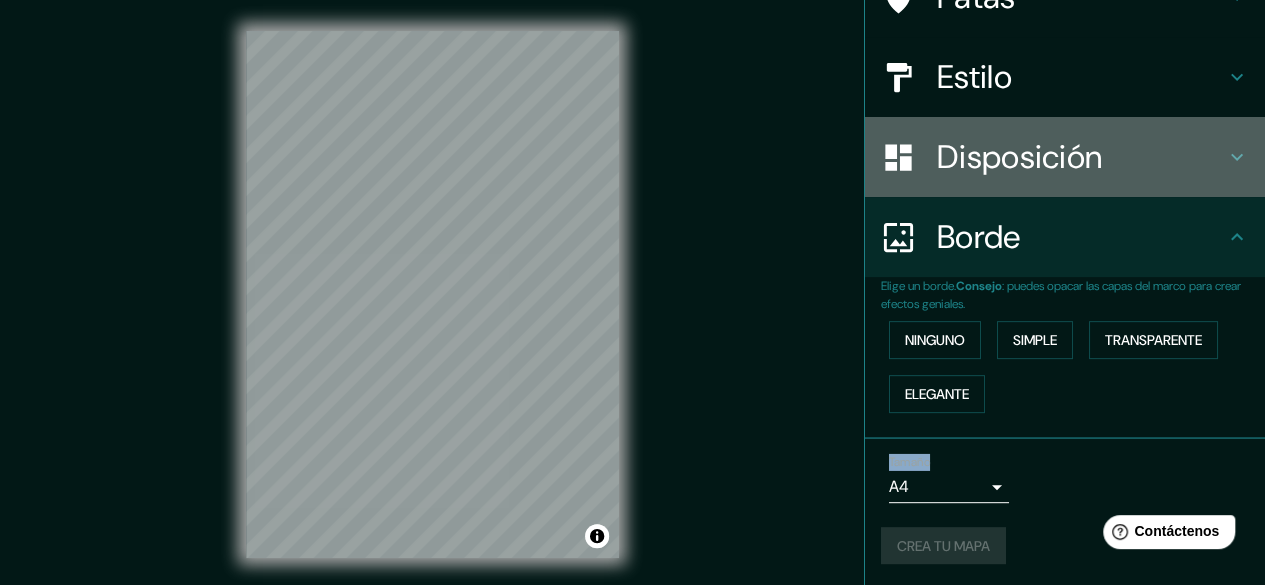 click on "Disposición" at bounding box center (1019, 157) 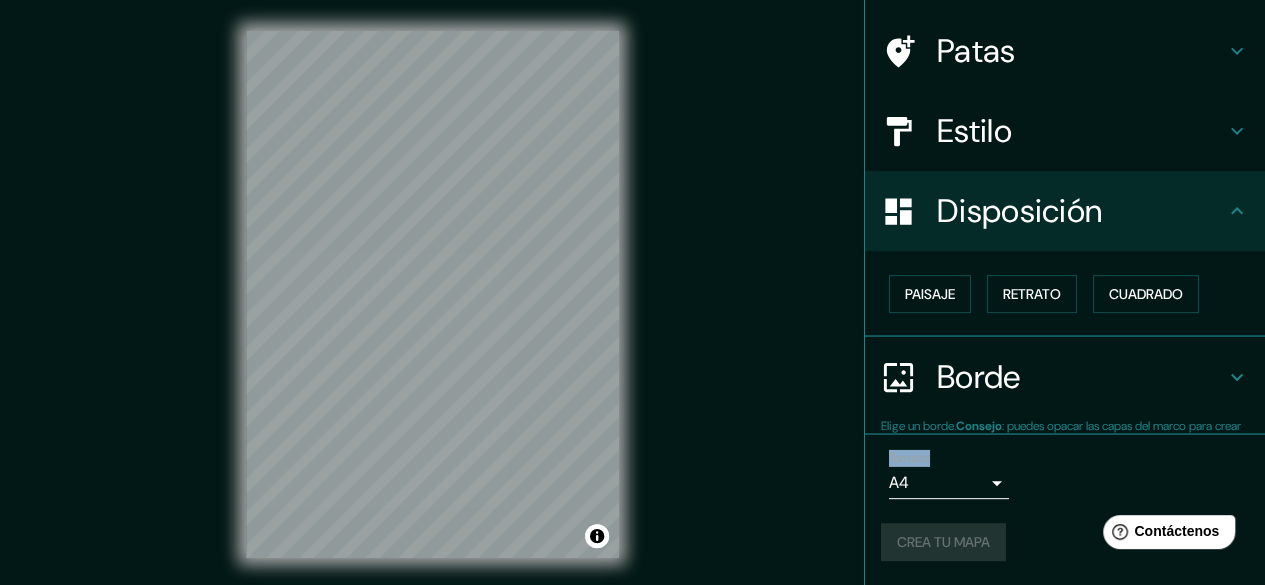 scroll, scrollTop: 134, scrollLeft: 0, axis: vertical 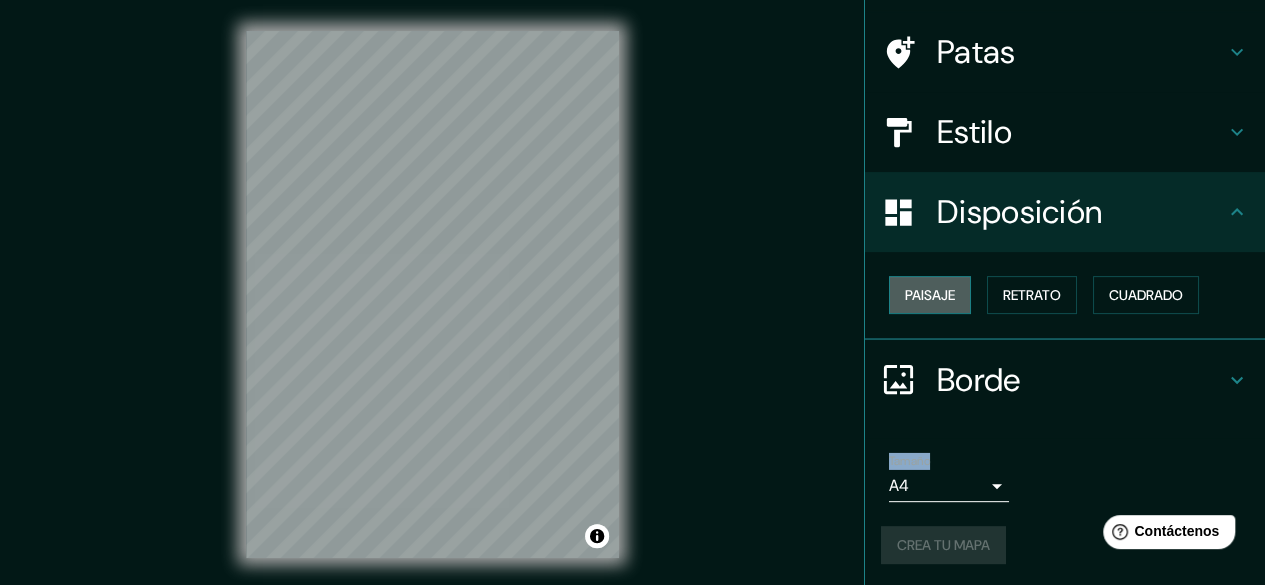 click on "Paisaje" at bounding box center [930, 295] 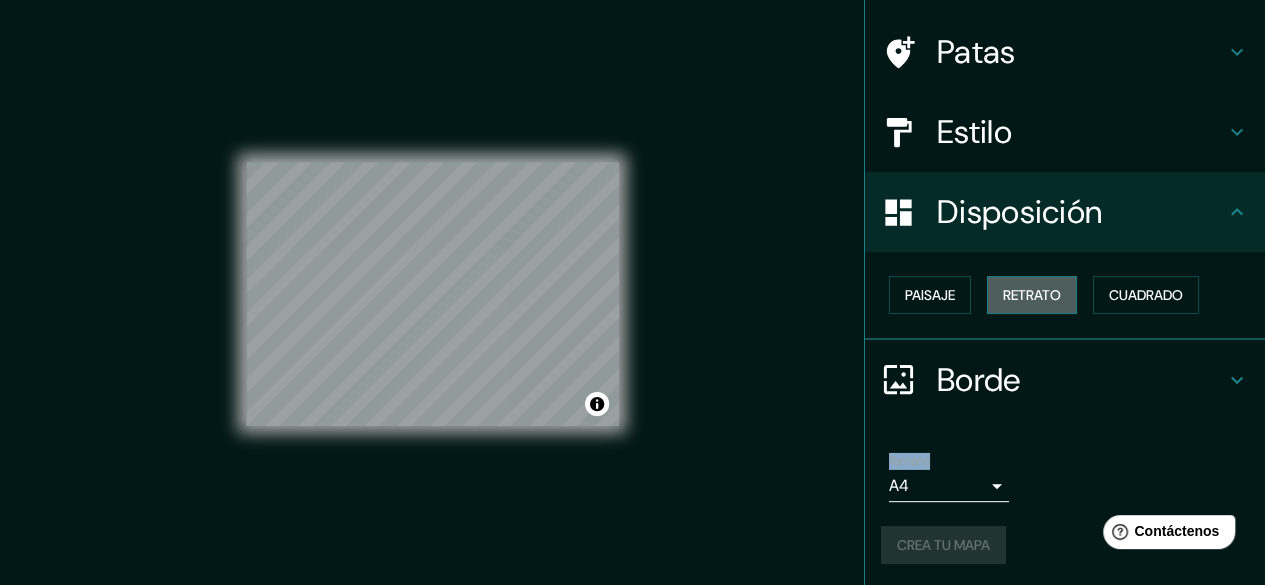 click on "Retrato" at bounding box center [1032, 295] 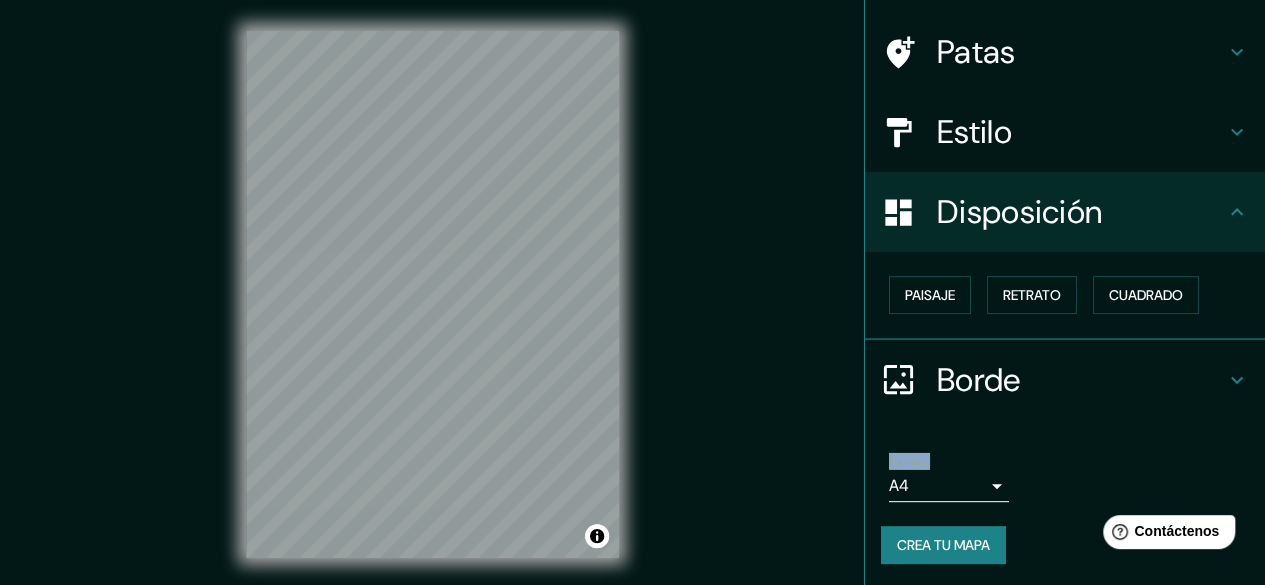 click on "Crea tu mapa" at bounding box center (943, 545) 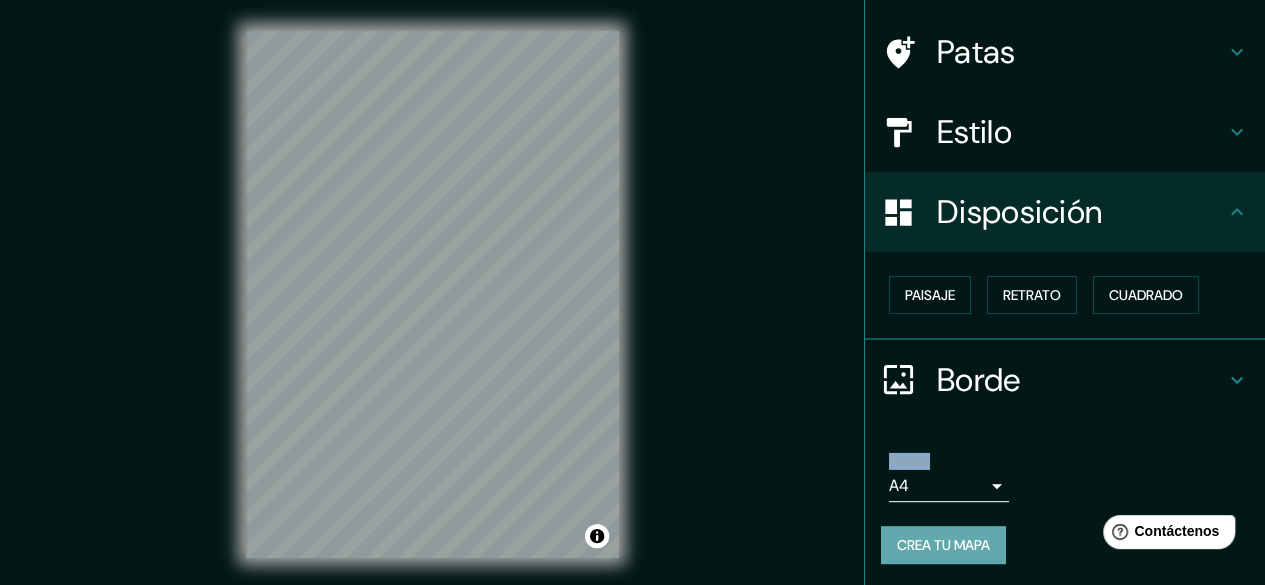 click on "Crea tu mapa" at bounding box center (943, 545) 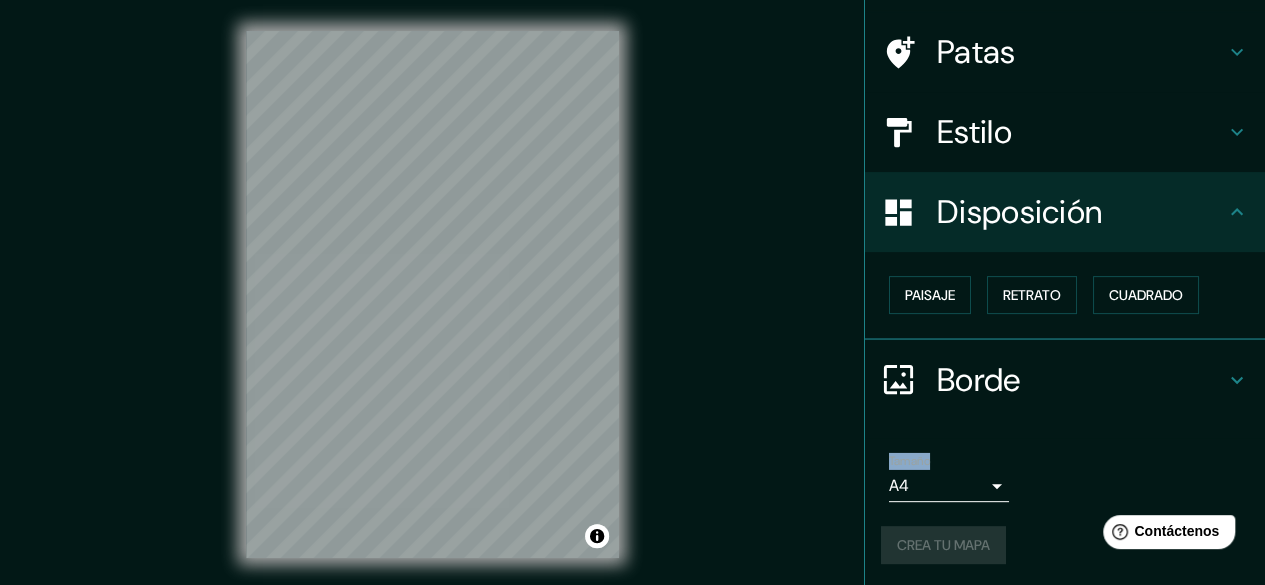 scroll, scrollTop: 0, scrollLeft: 0, axis: both 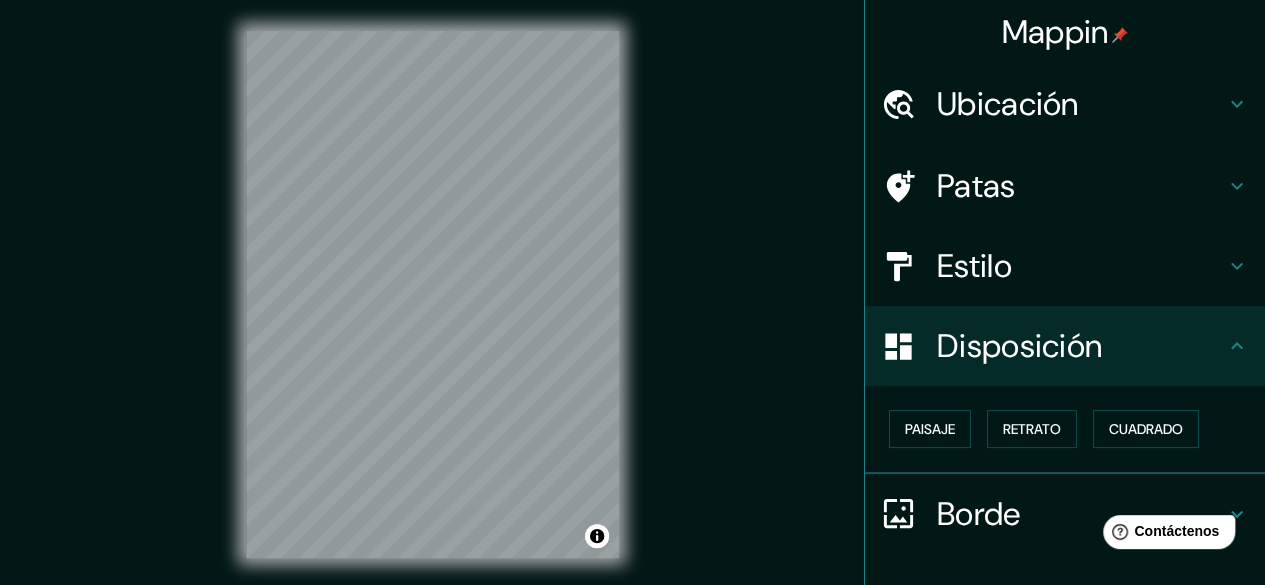 click on "Patas" at bounding box center (976, 186) 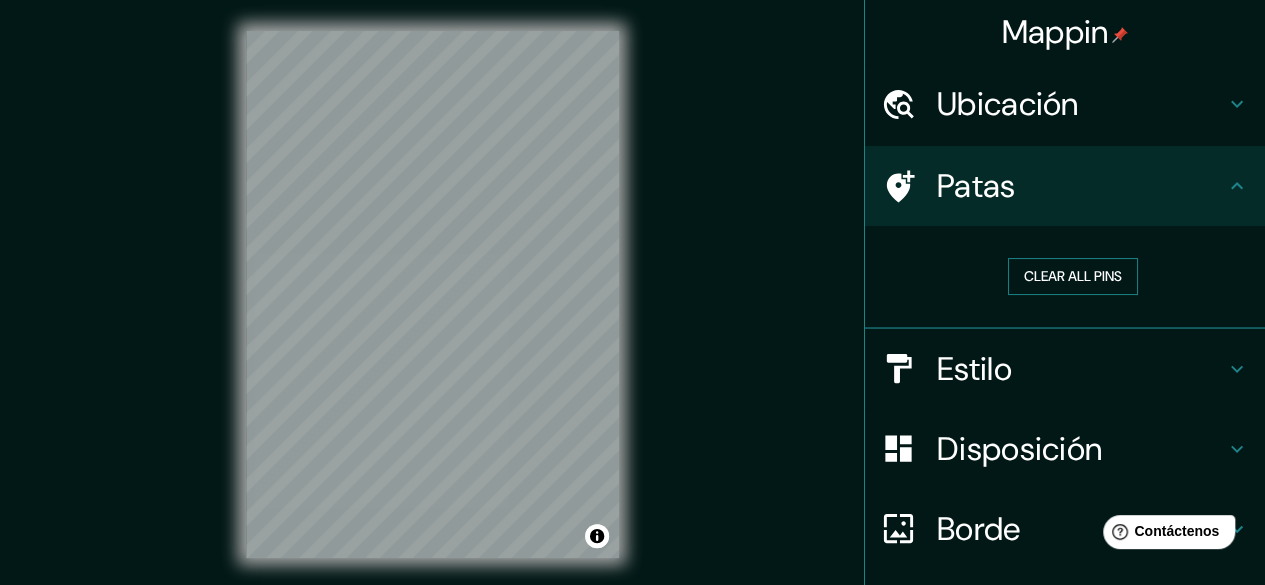 click on "Clear all pins" at bounding box center (1073, 276) 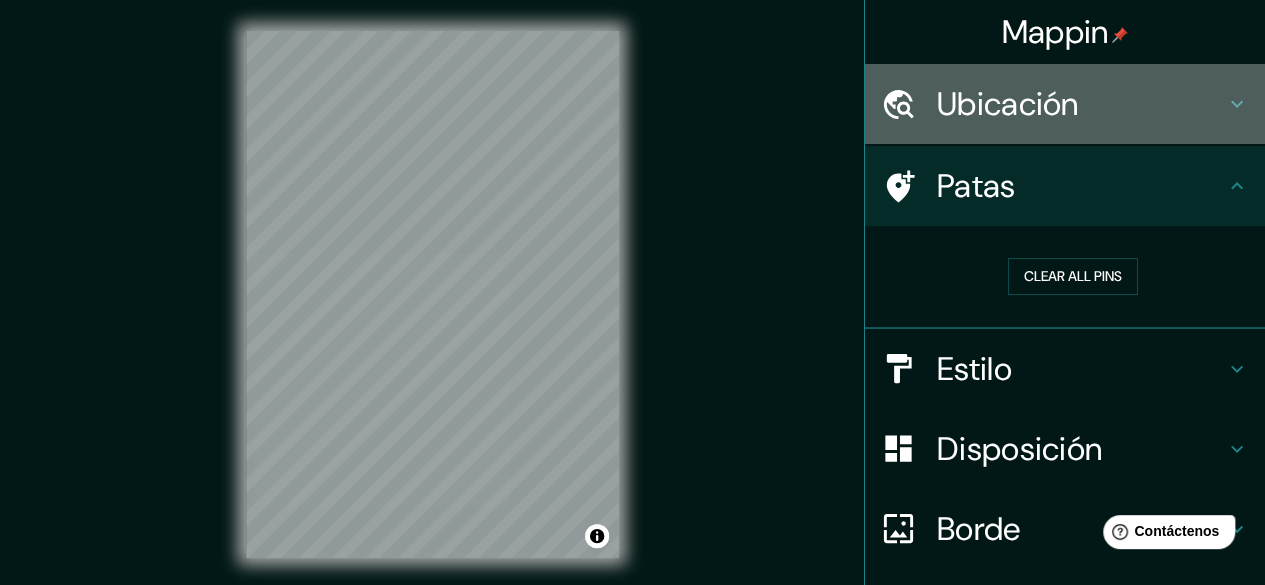 click on "Ubicación" at bounding box center (1008, 104) 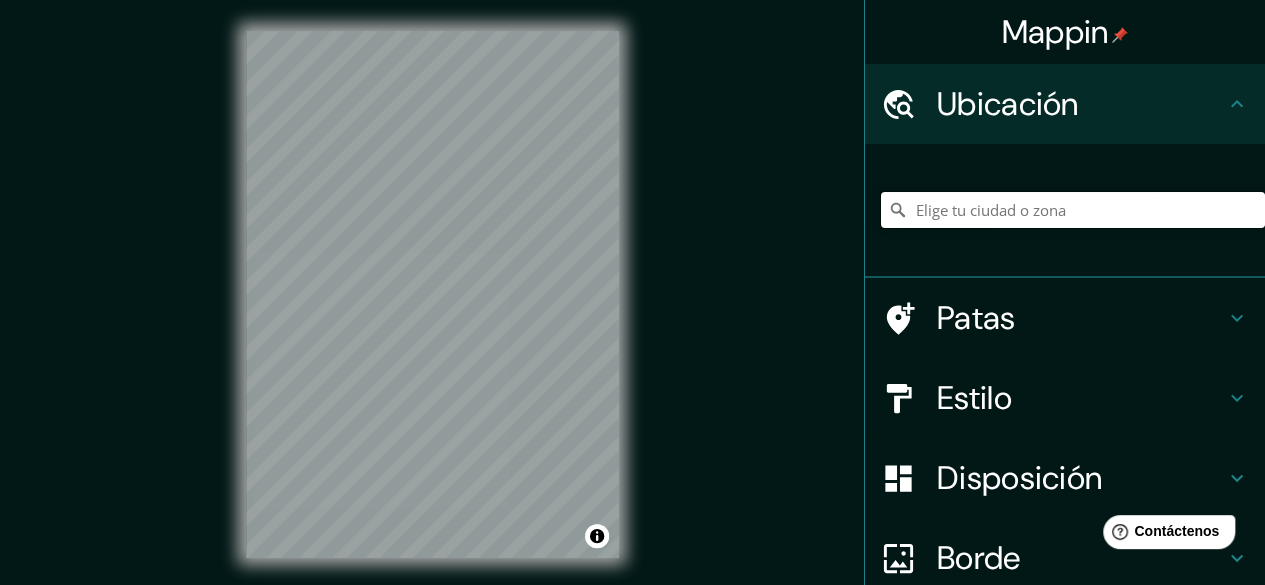 click at bounding box center (1073, 210) 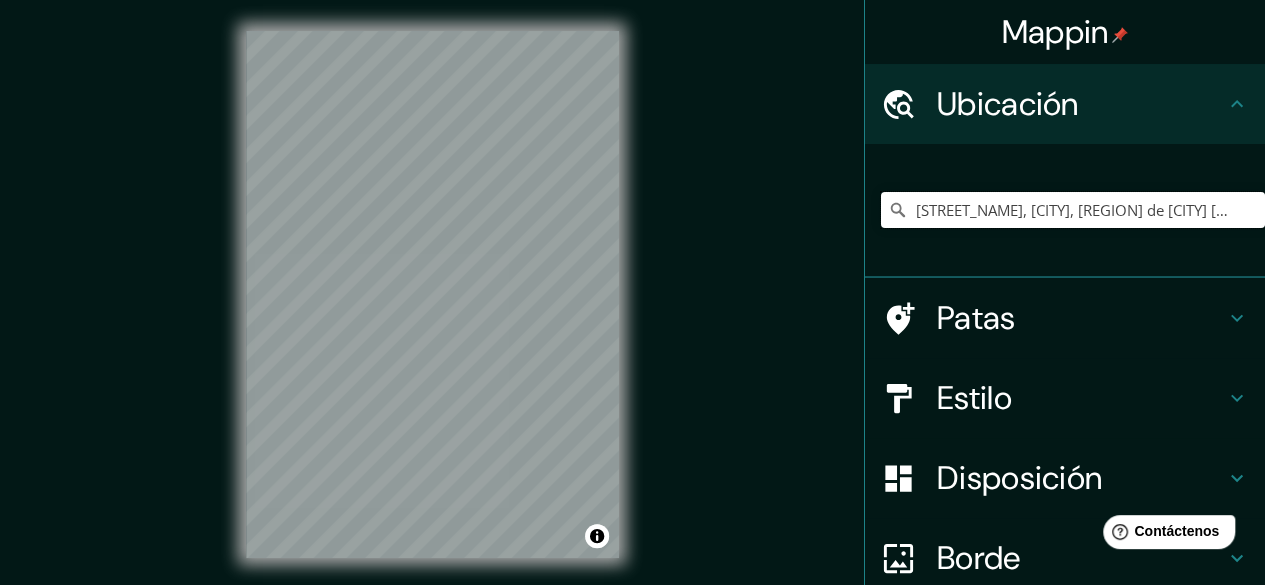 scroll, scrollTop: 0, scrollLeft: 0, axis: both 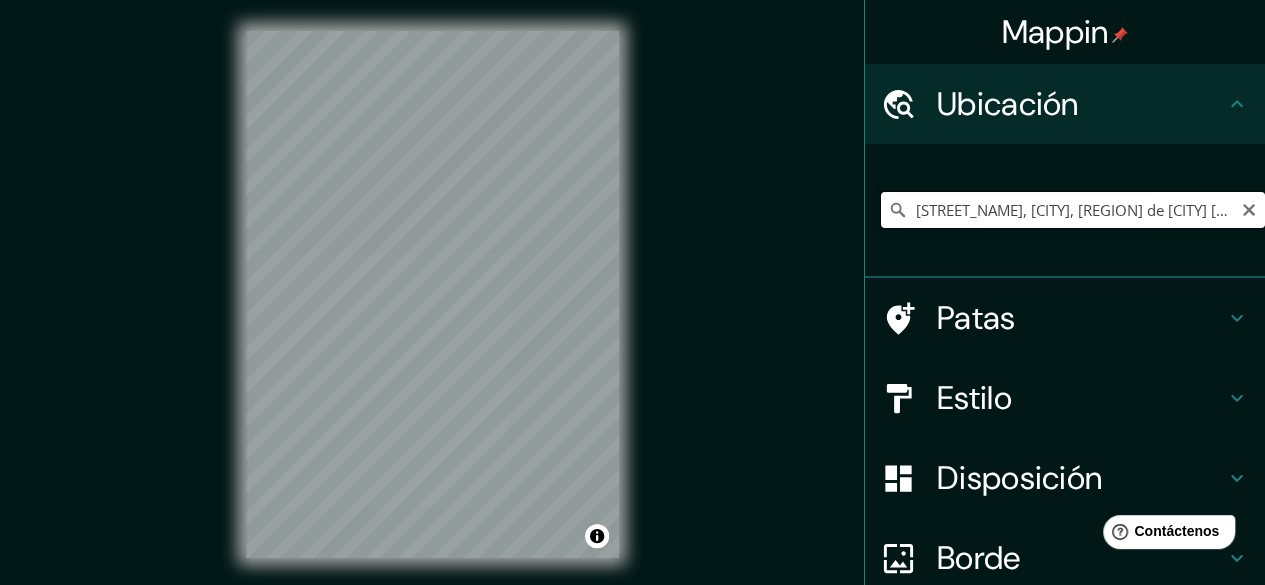 click on "[STREET_NAME], [CITY], [REGION] de [CITY] [POSTAL_CODE], [COUNTRY]" at bounding box center (1073, 210) 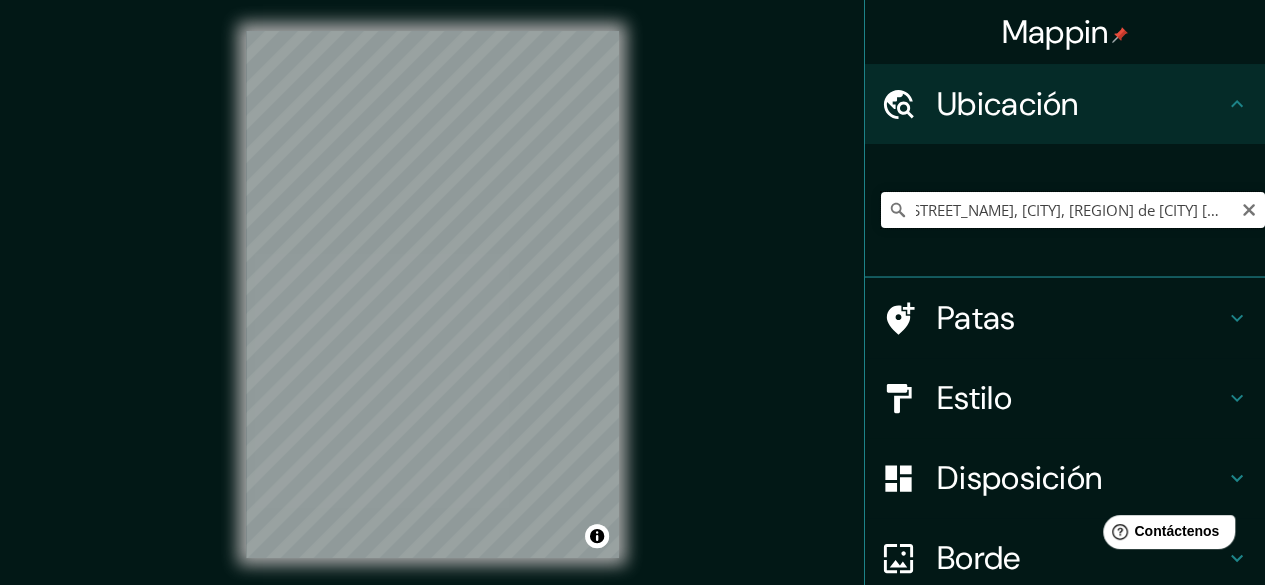 scroll, scrollTop: 0, scrollLeft: 0, axis: both 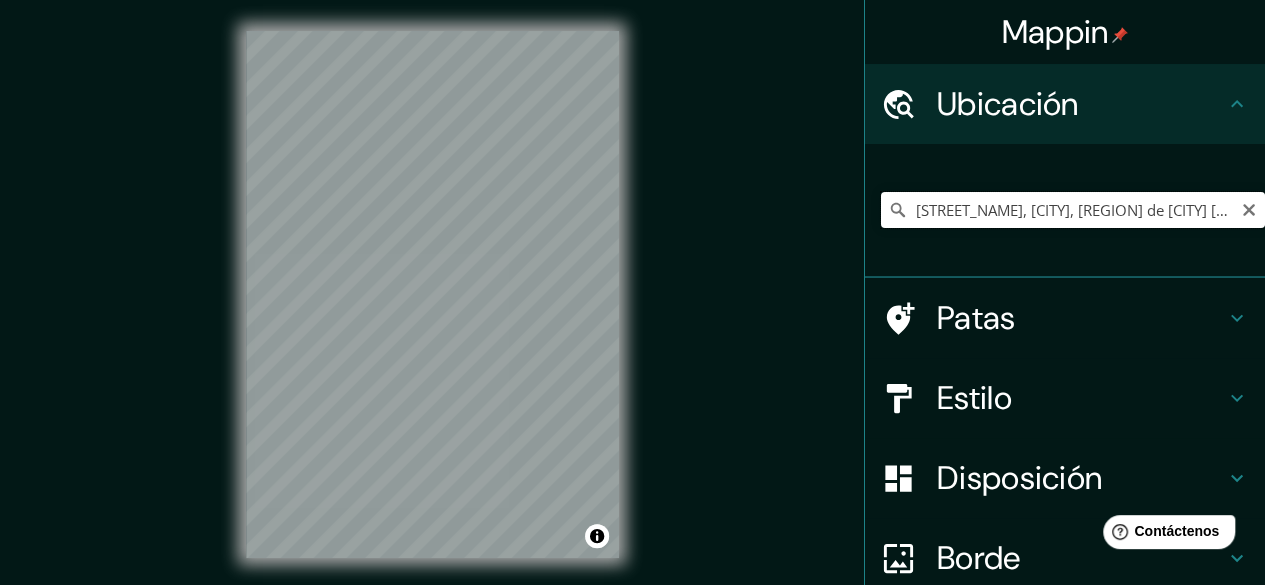 drag, startPoint x: 1209, startPoint y: 210, endPoint x: 865, endPoint y: 215, distance: 344.03635 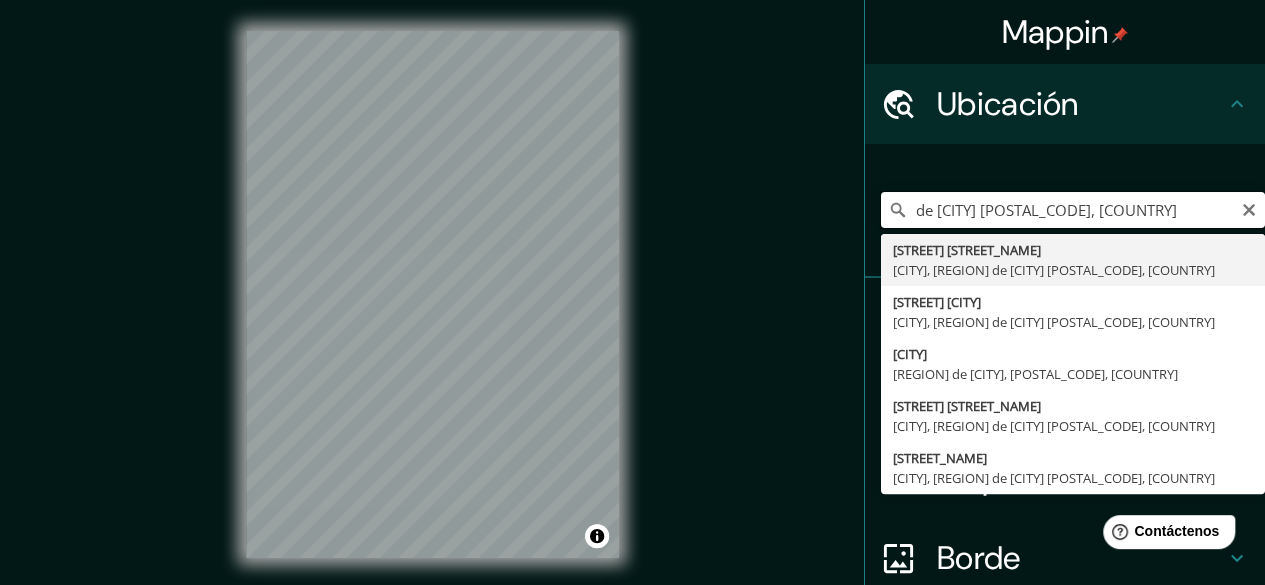 drag, startPoint x: 1112, startPoint y: 199, endPoint x: 864, endPoint y: 195, distance: 248.03226 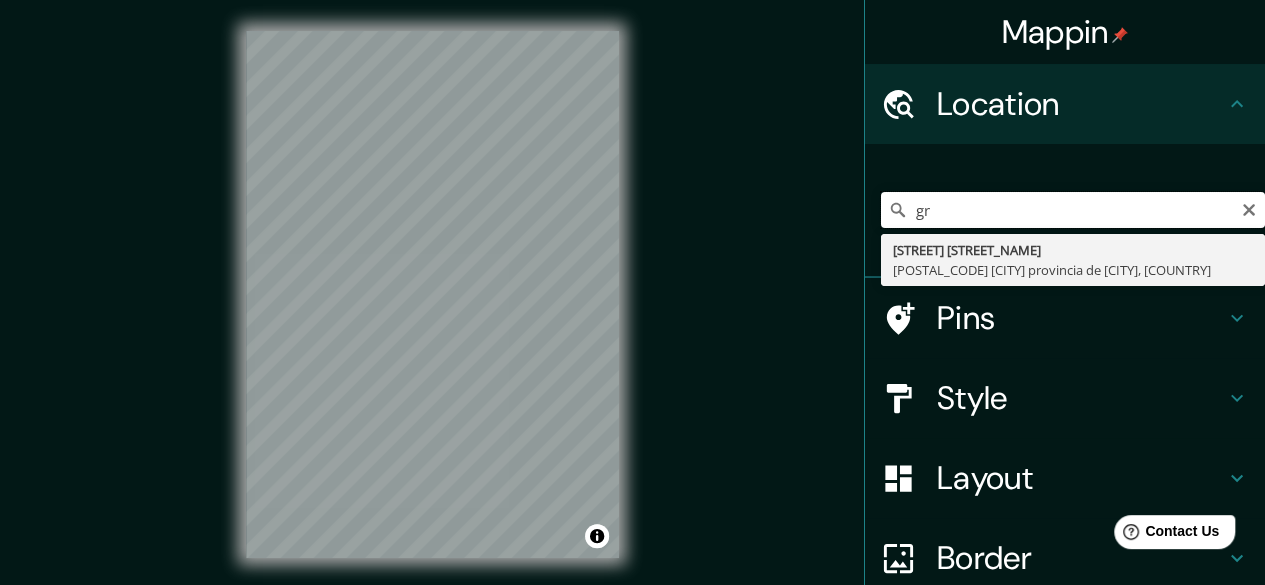 type on "g" 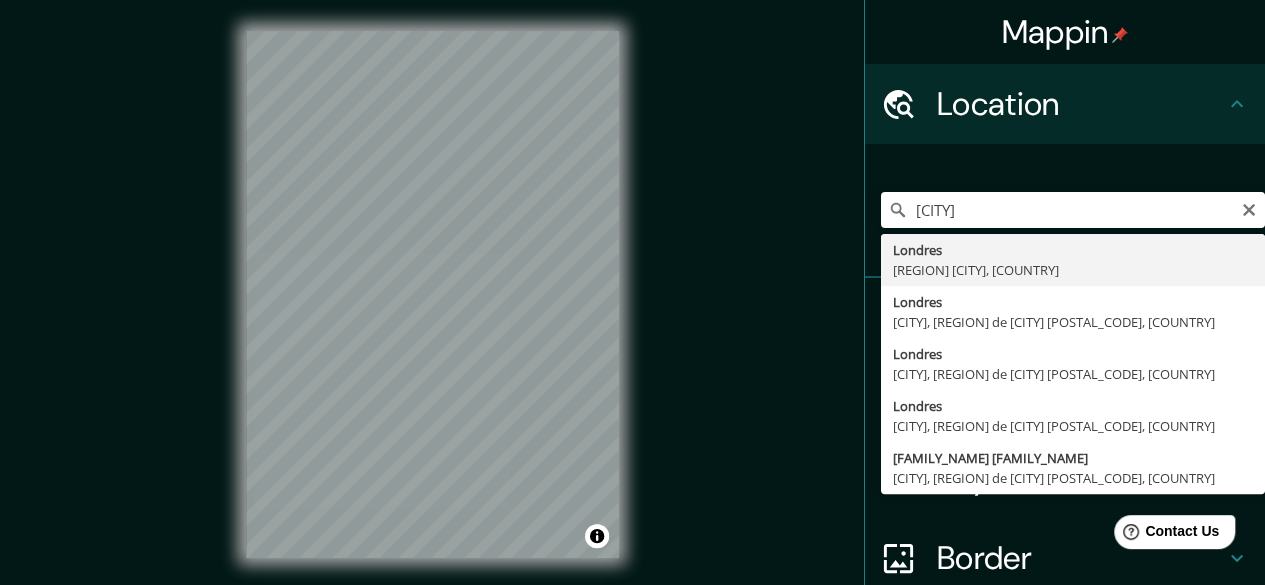type on "[CITY], [REGION] [CITY], [COUNTRY]" 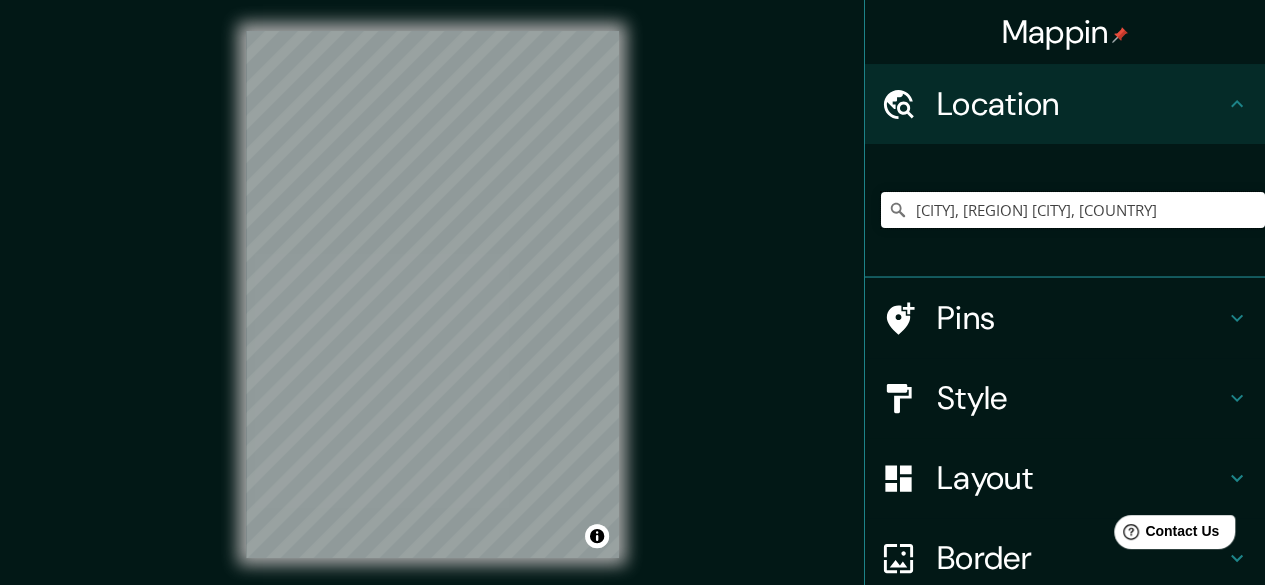scroll, scrollTop: 0, scrollLeft: 0, axis: both 